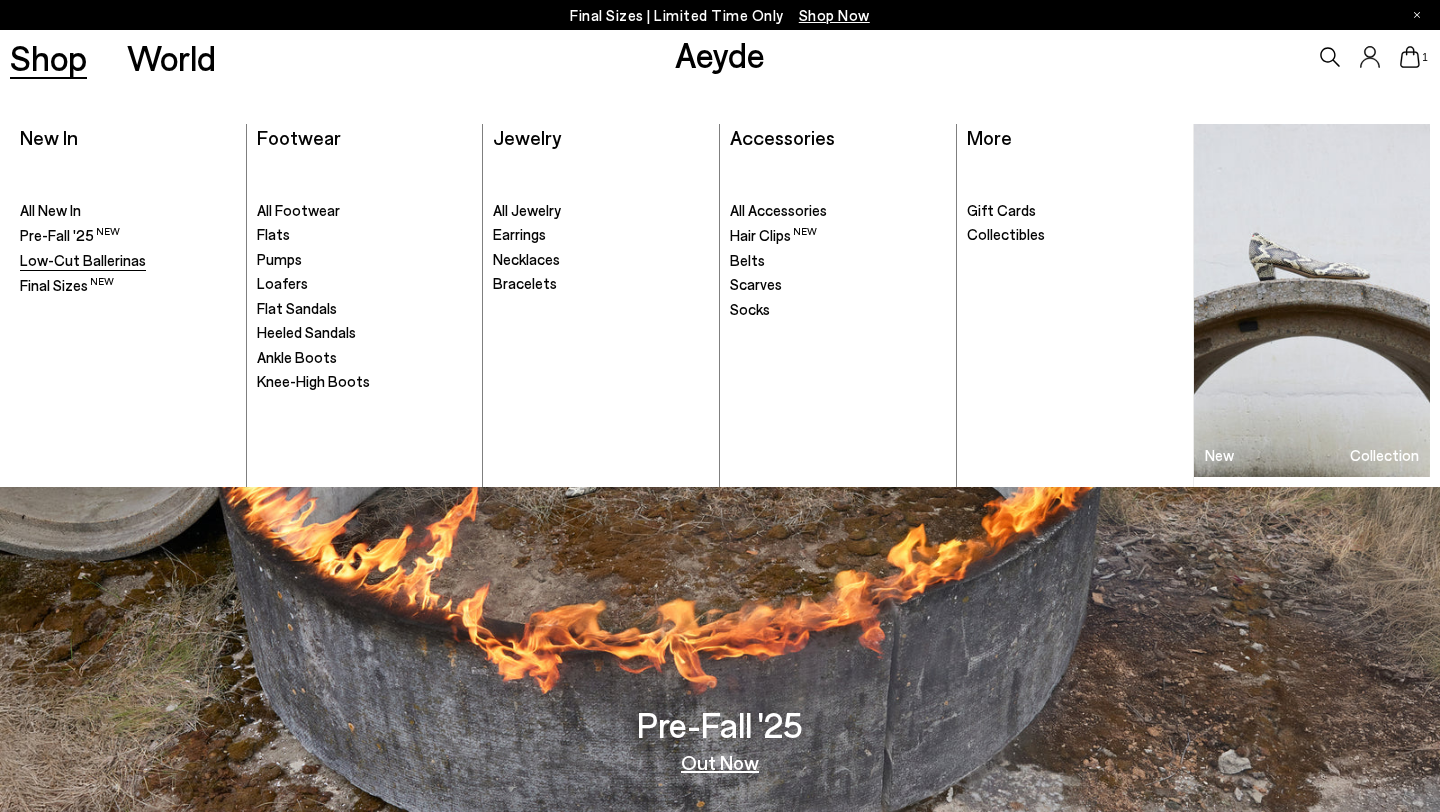 scroll, scrollTop: 0, scrollLeft: 0, axis: both 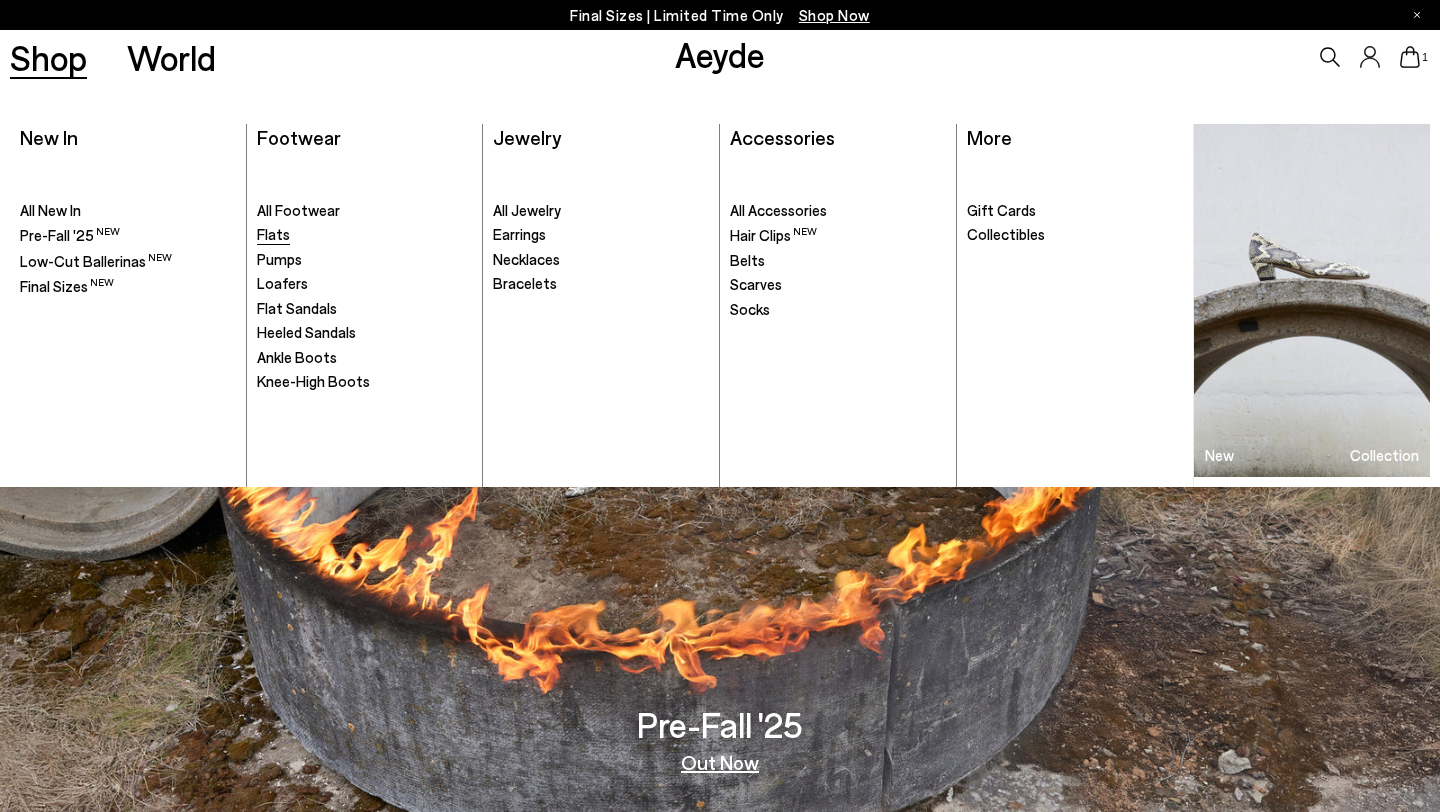 click on "Flats" at bounding box center (273, 234) 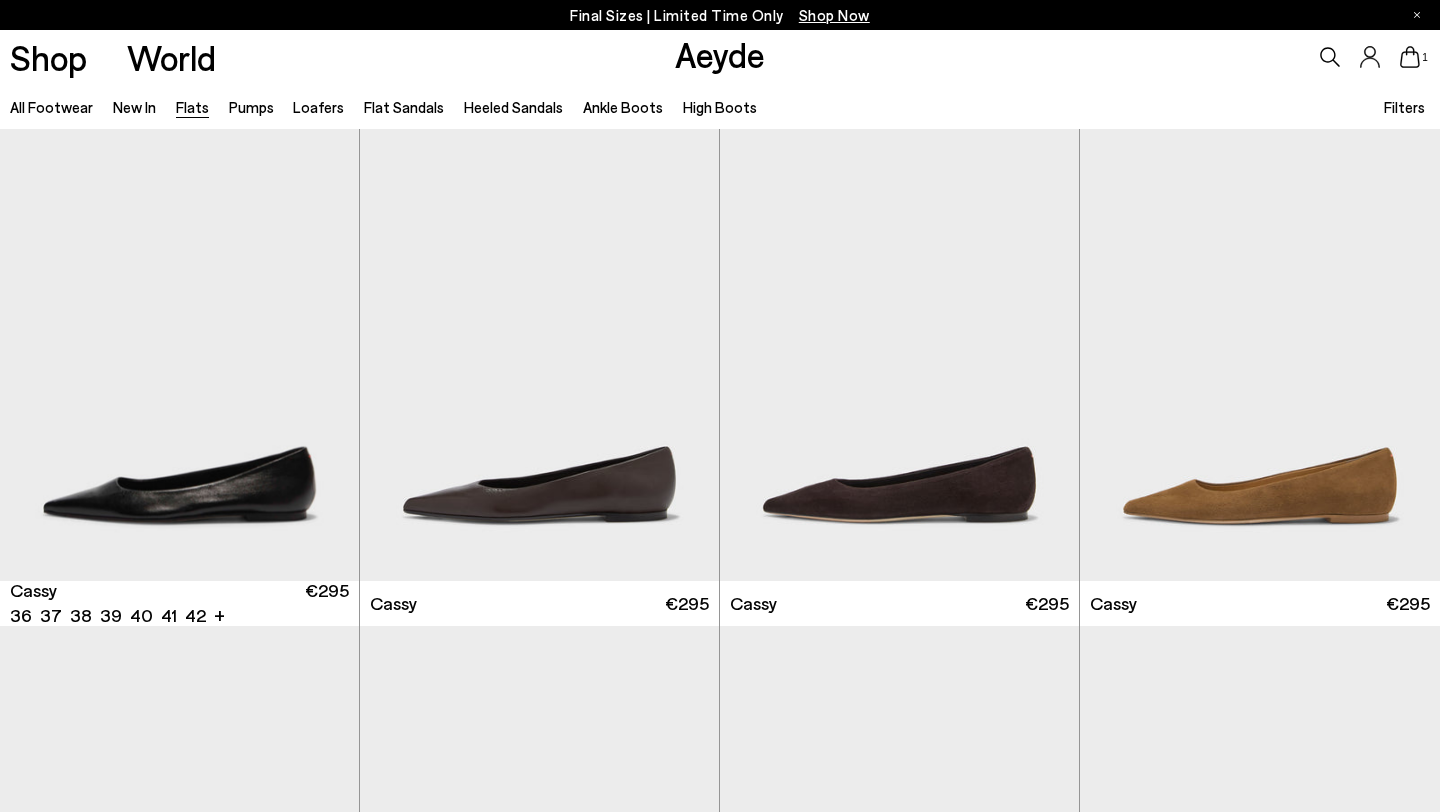 scroll, scrollTop: 0, scrollLeft: 0, axis: both 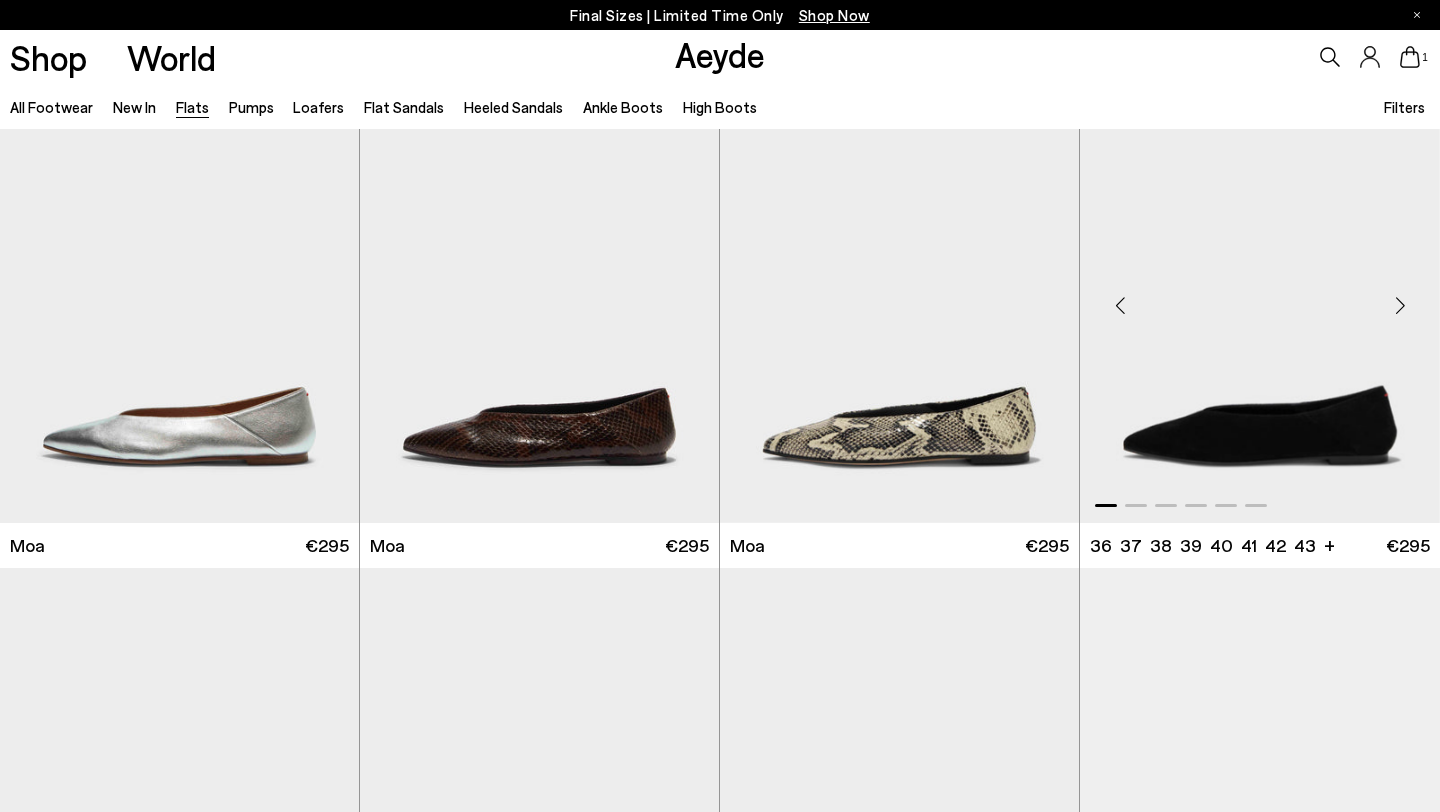 click at bounding box center [1400, 306] 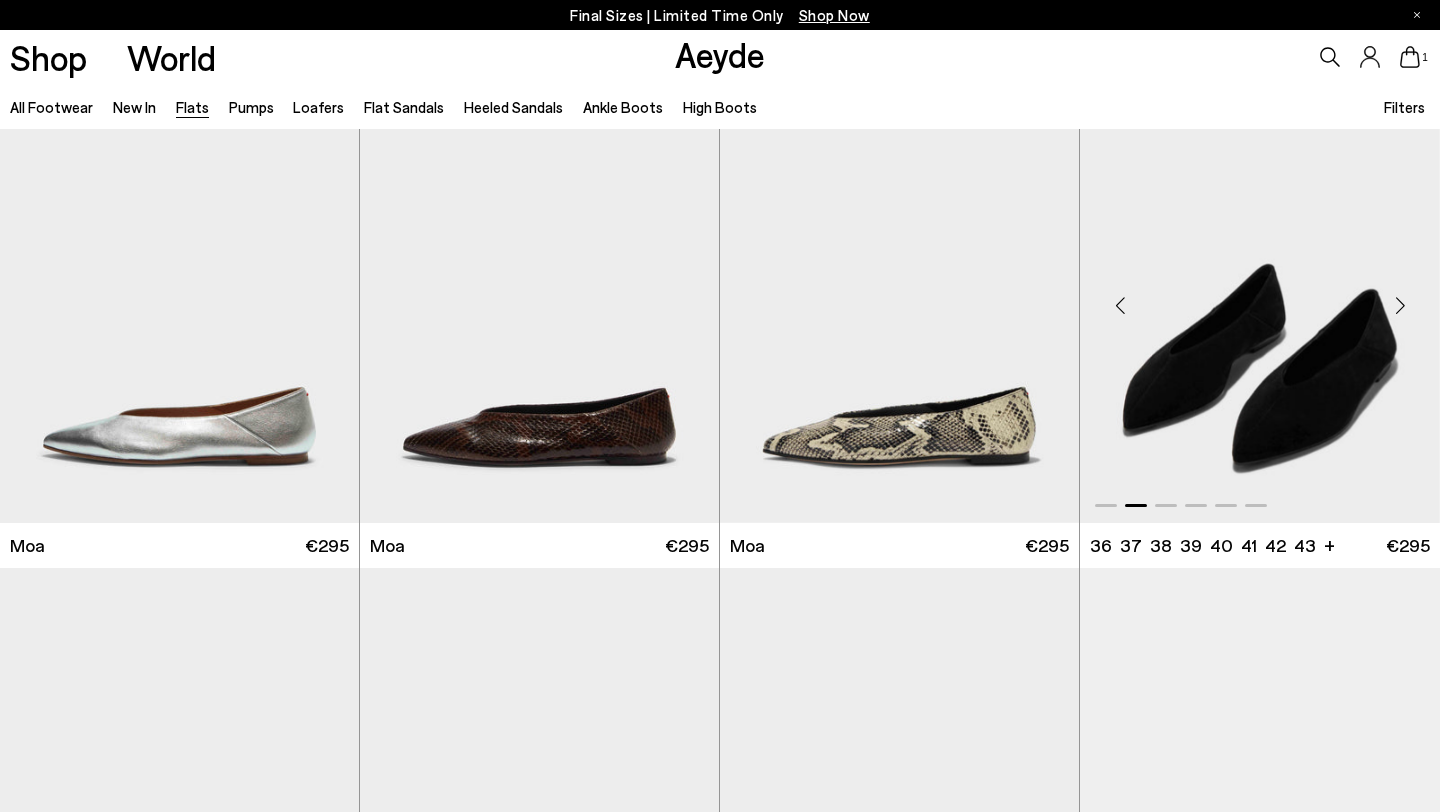 click at bounding box center (1400, 306) 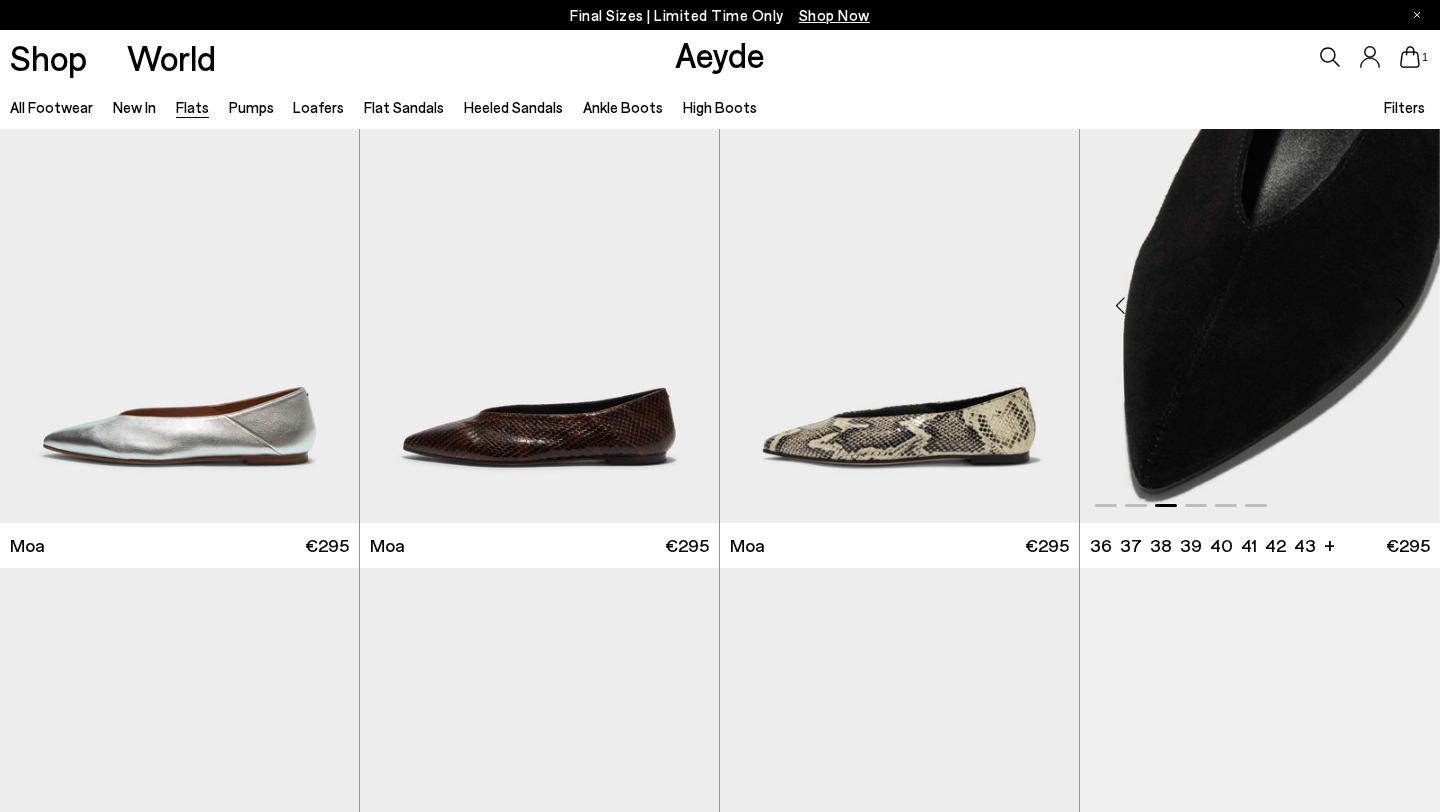 click at bounding box center (1400, 306) 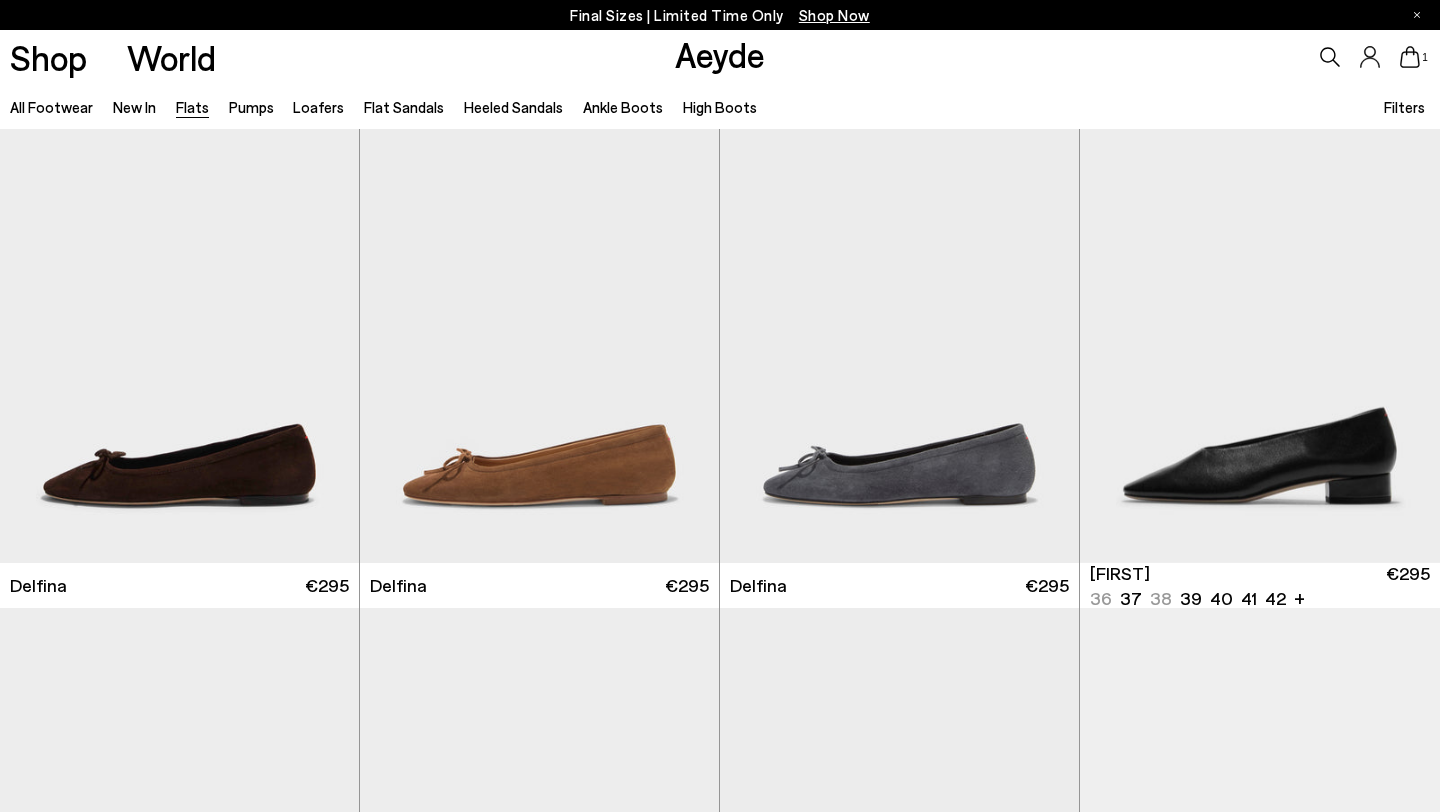 scroll, scrollTop: 3056, scrollLeft: 0, axis: vertical 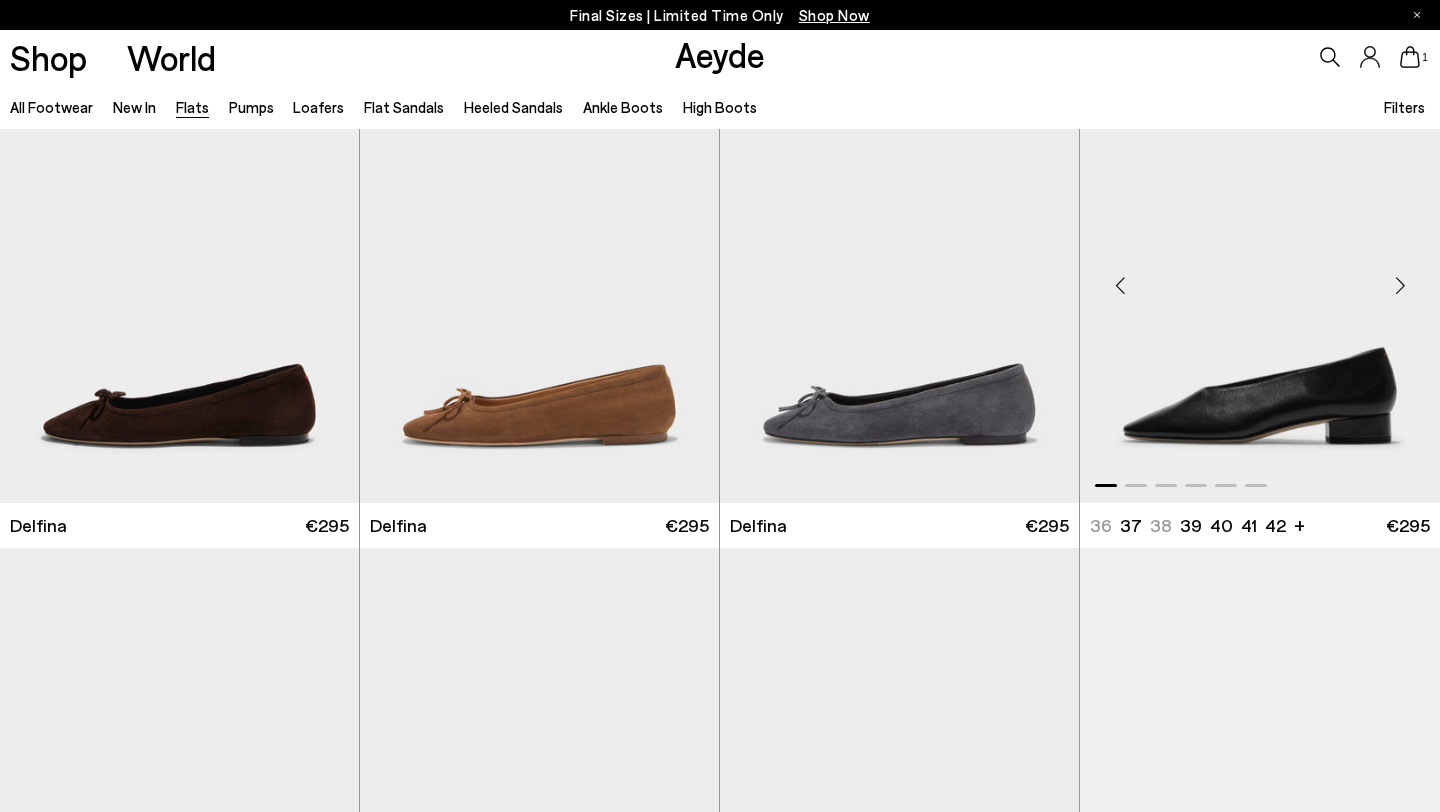 click at bounding box center [1260, 277] 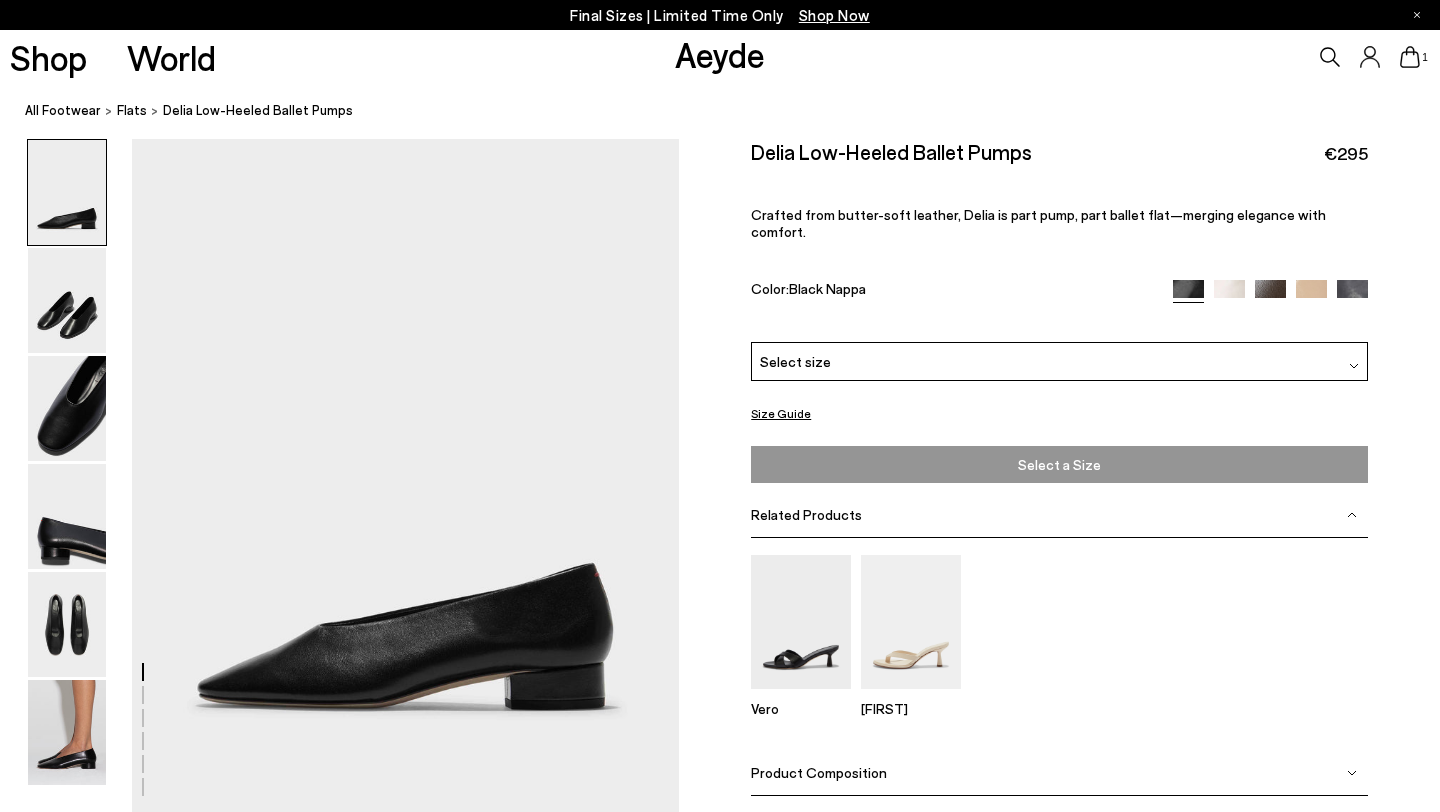 scroll, scrollTop: 0, scrollLeft: 0, axis: both 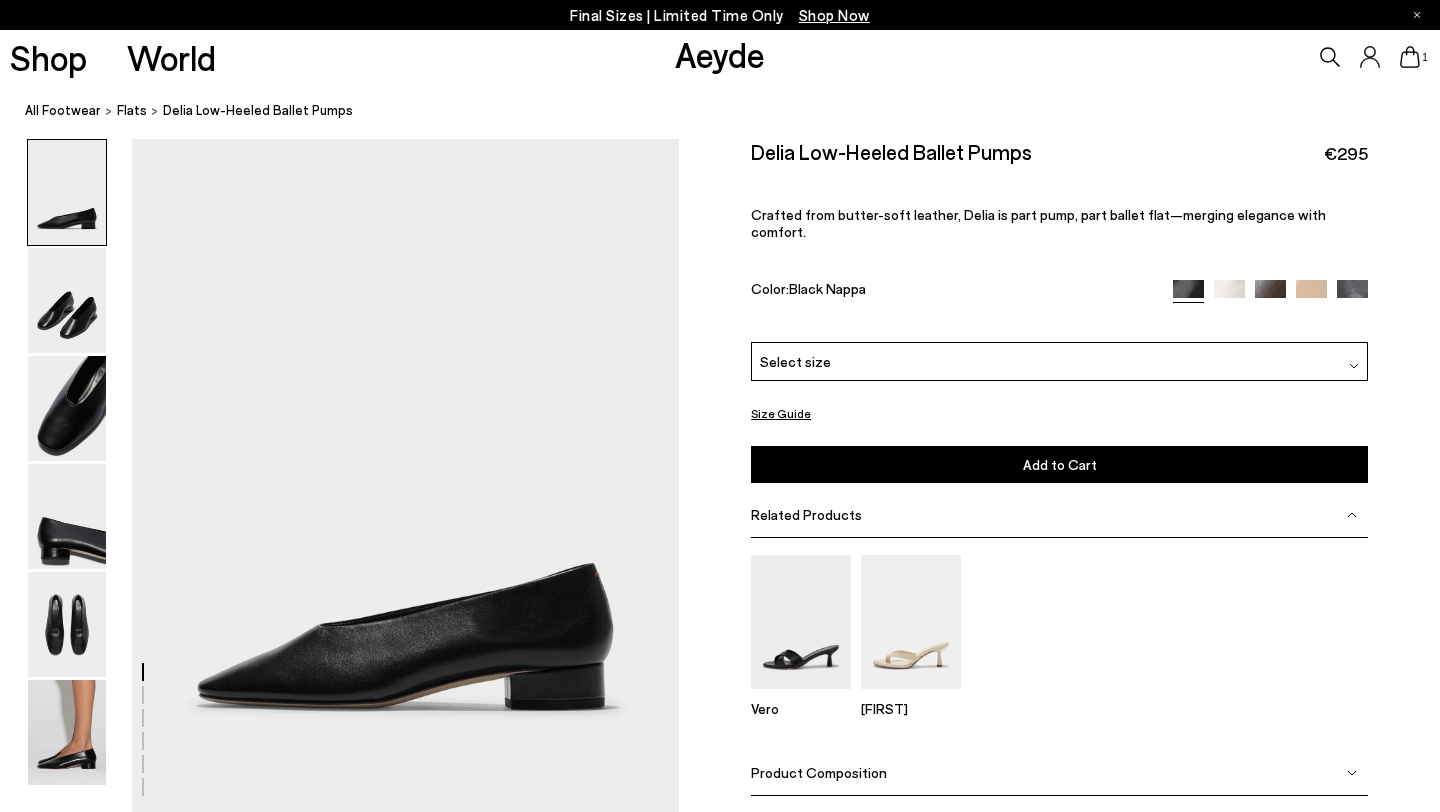click on "Size Guide" at bounding box center [781, 413] 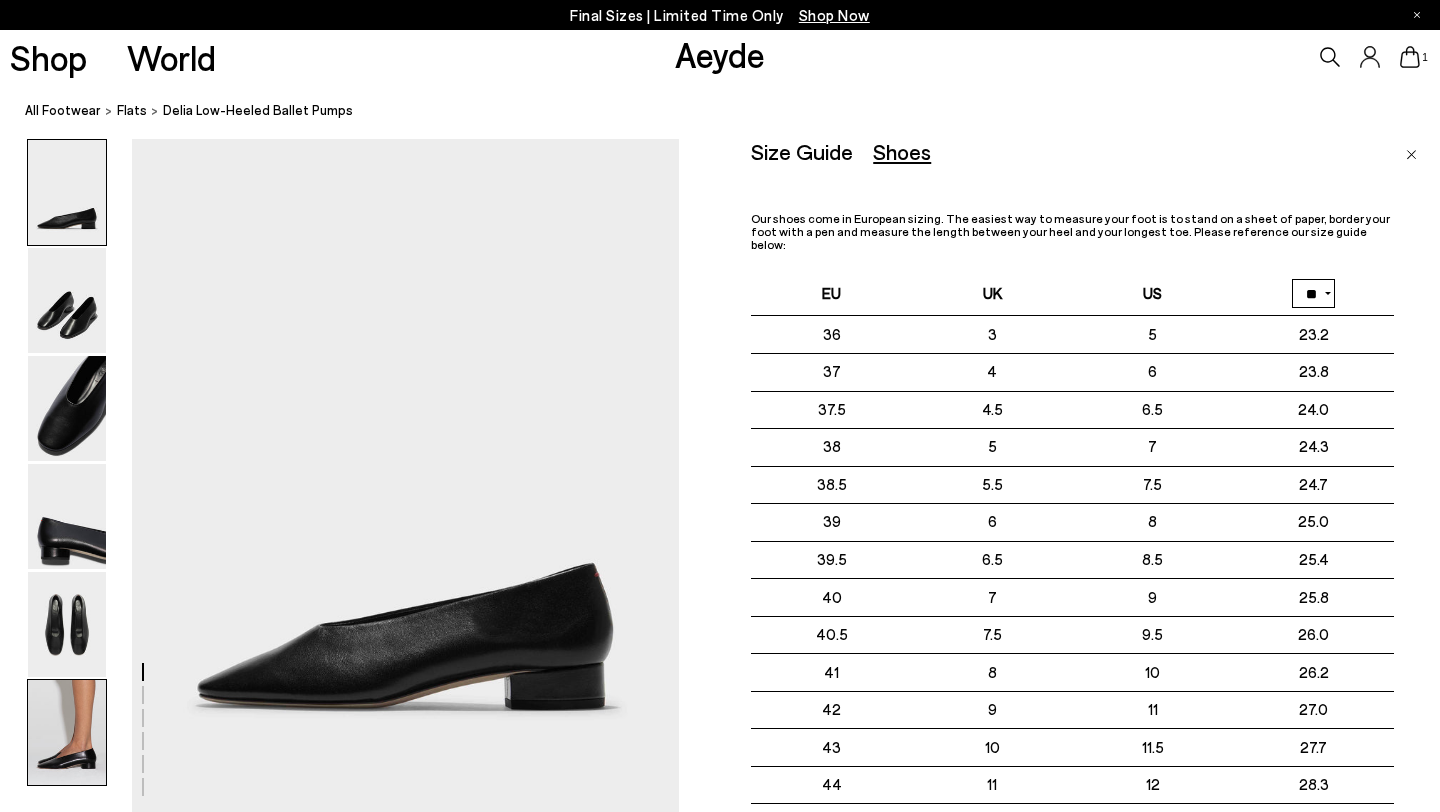 click at bounding box center [67, 732] 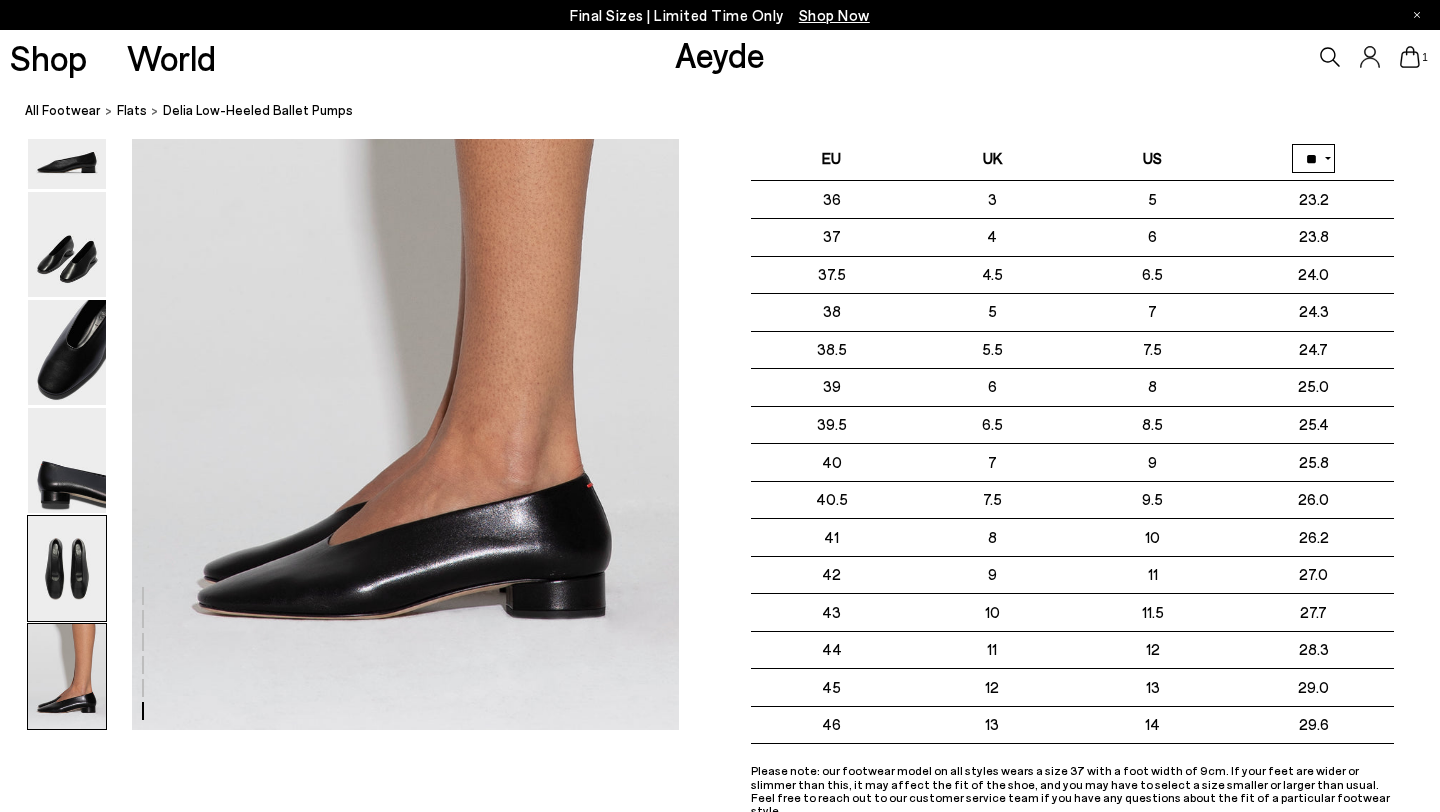 click at bounding box center [67, 568] 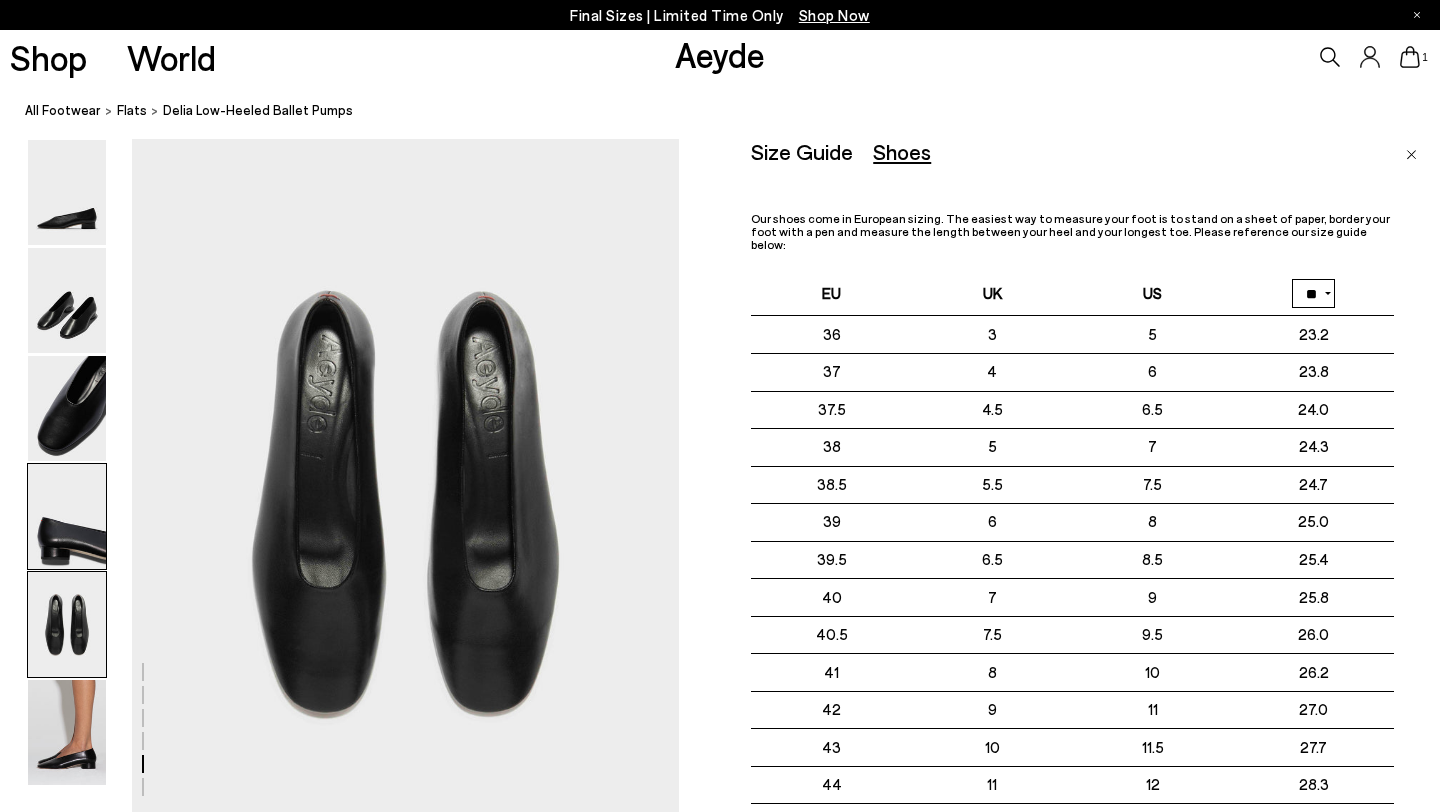 click at bounding box center (67, 516) 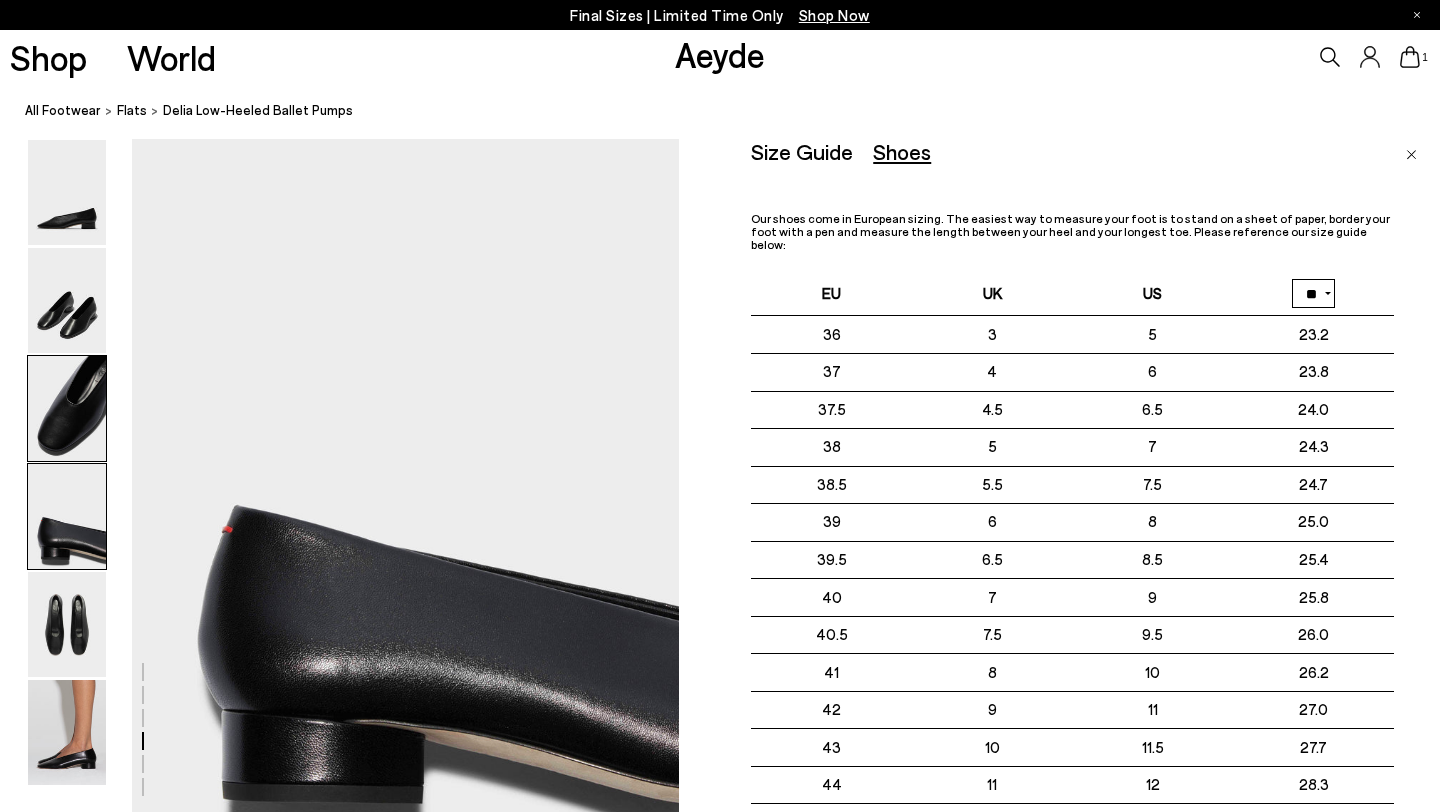 click at bounding box center (67, 408) 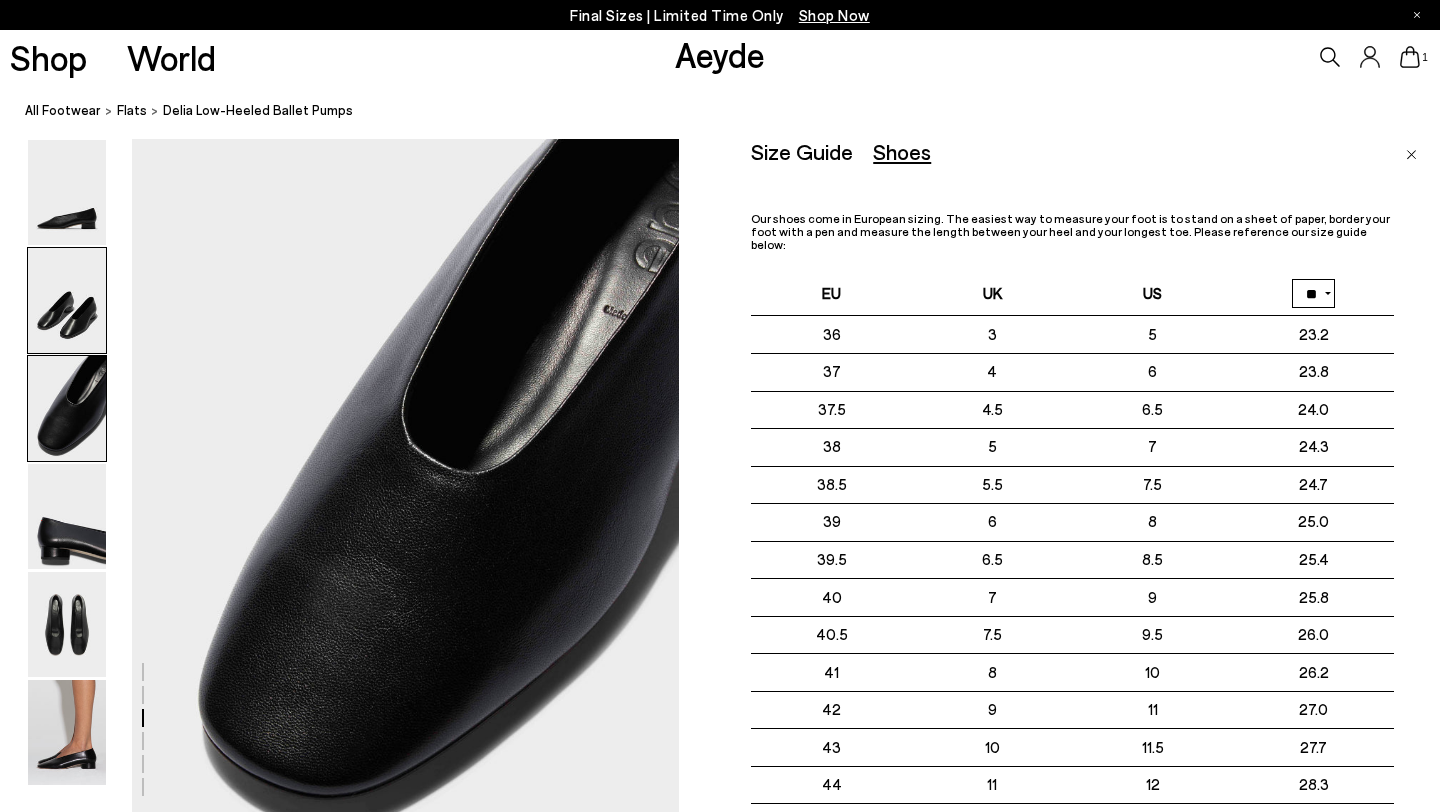 click at bounding box center [67, 300] 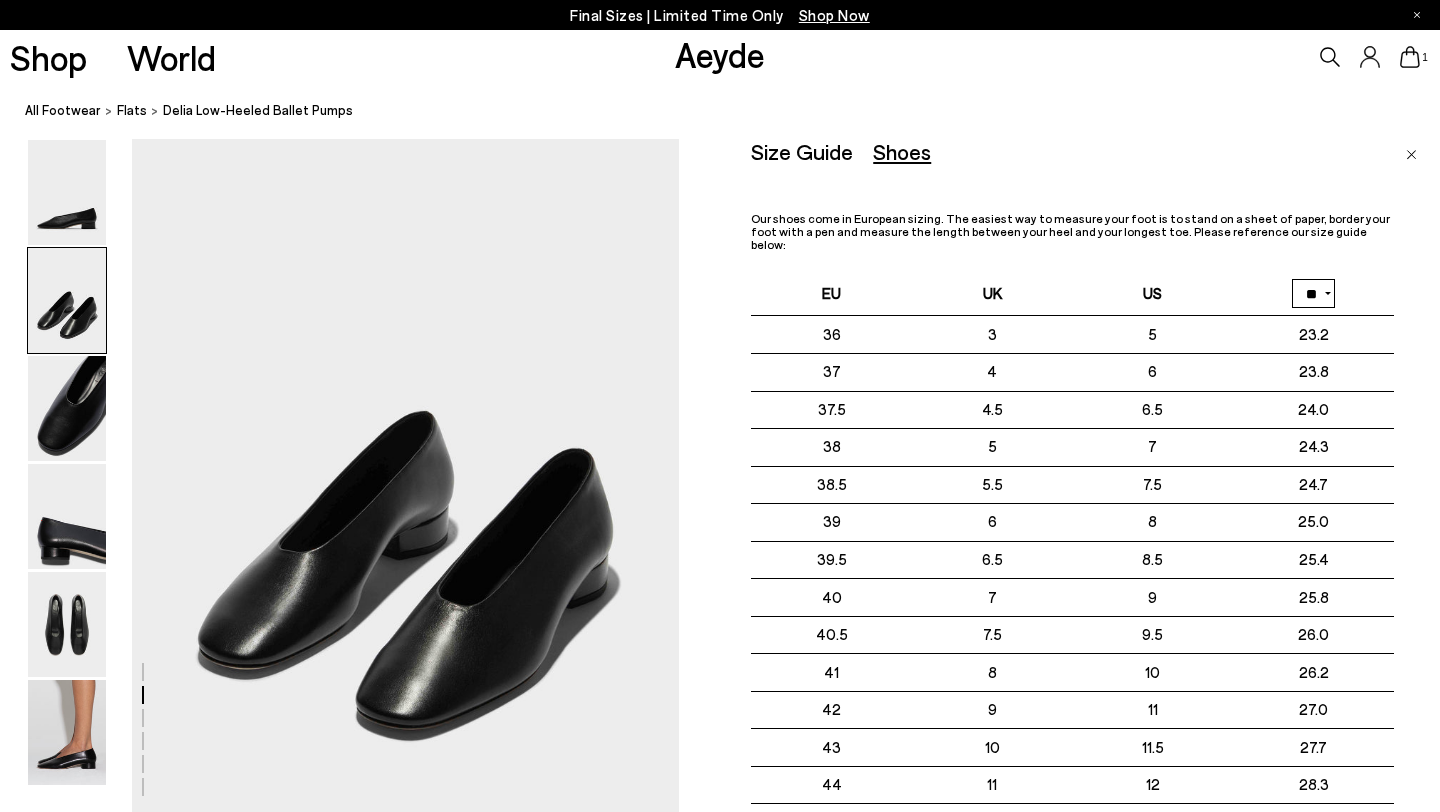 scroll, scrollTop: 678, scrollLeft: 0, axis: vertical 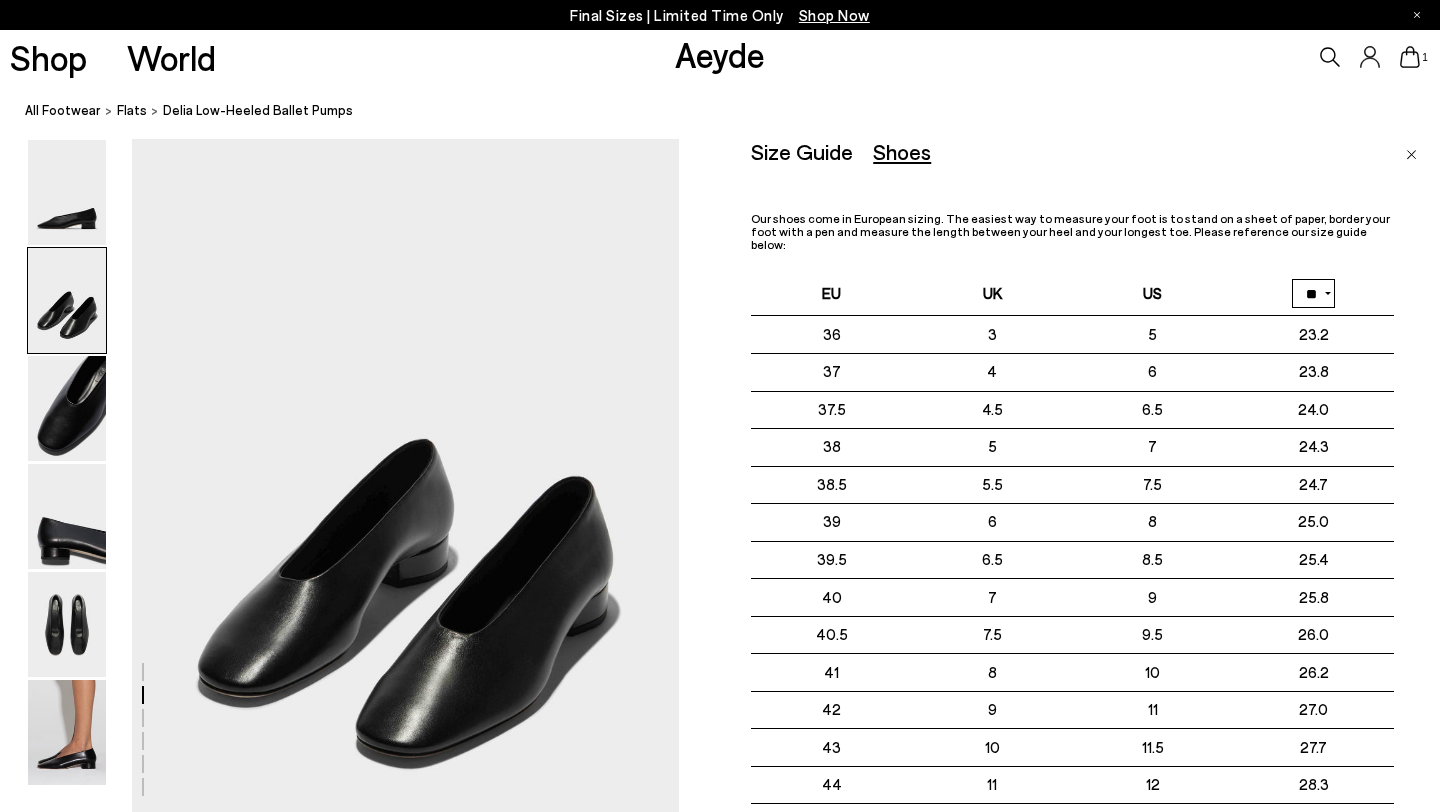 click at bounding box center (1411, 155) 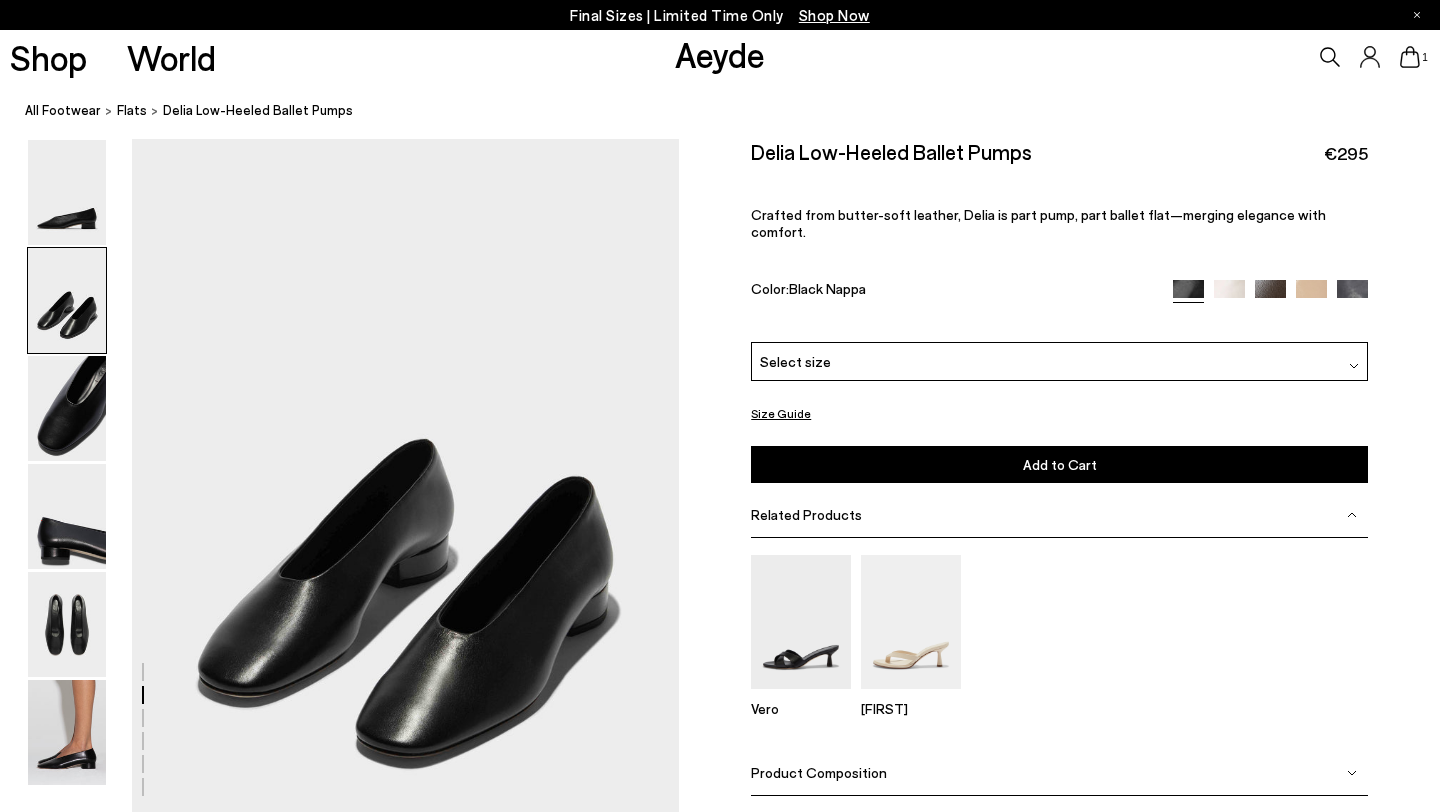 click at bounding box center [1229, 294] 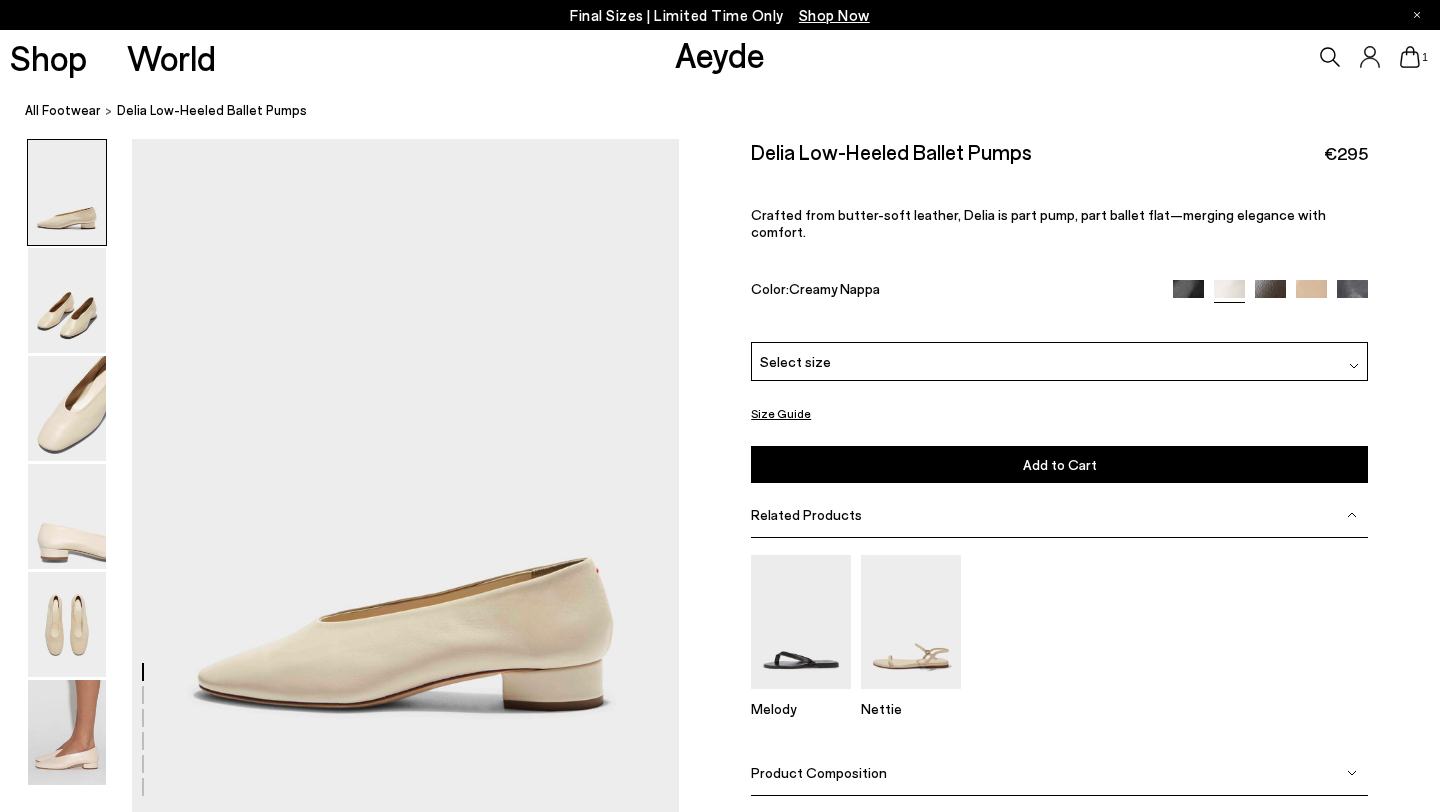 scroll, scrollTop: 0, scrollLeft: 0, axis: both 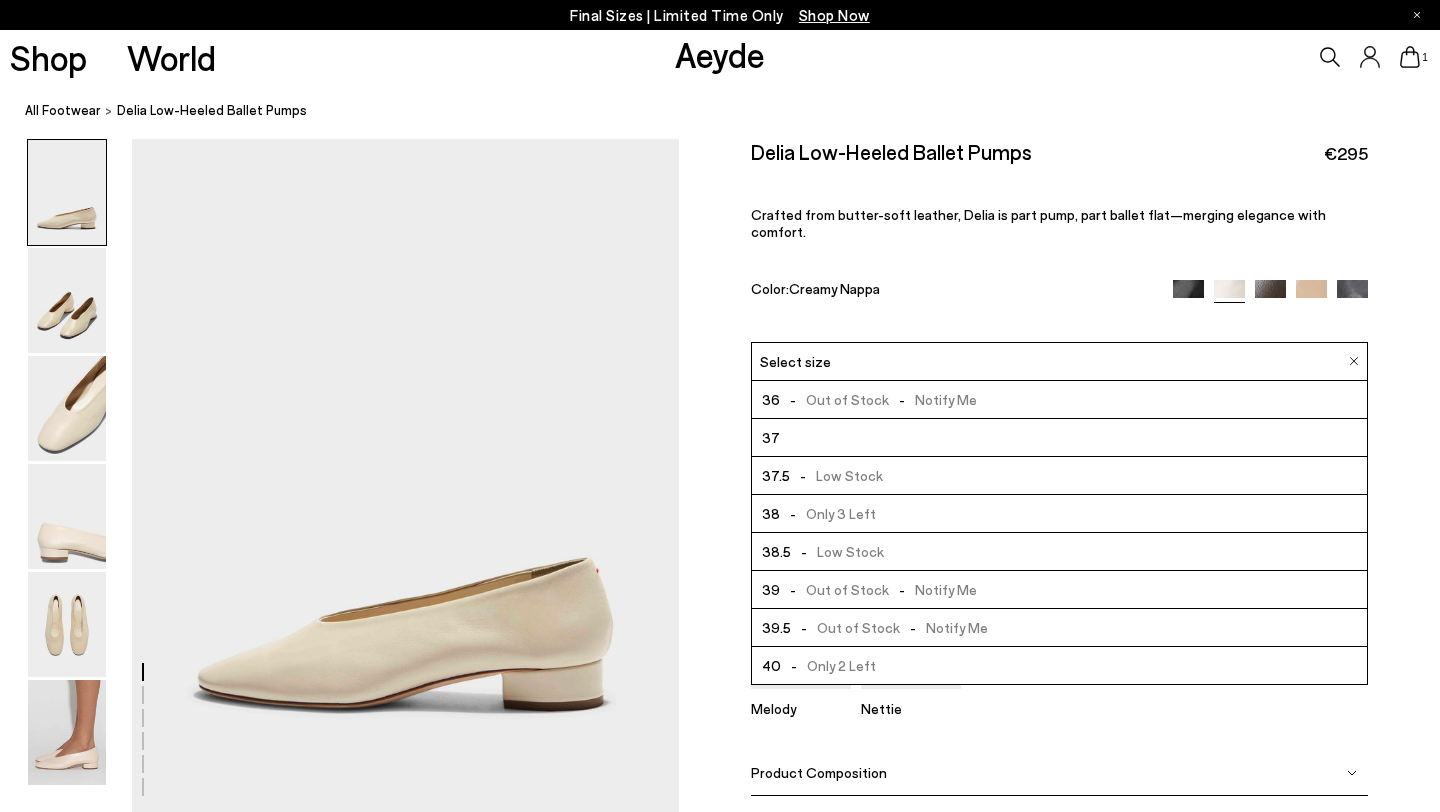 click on "37" at bounding box center (1059, 438) 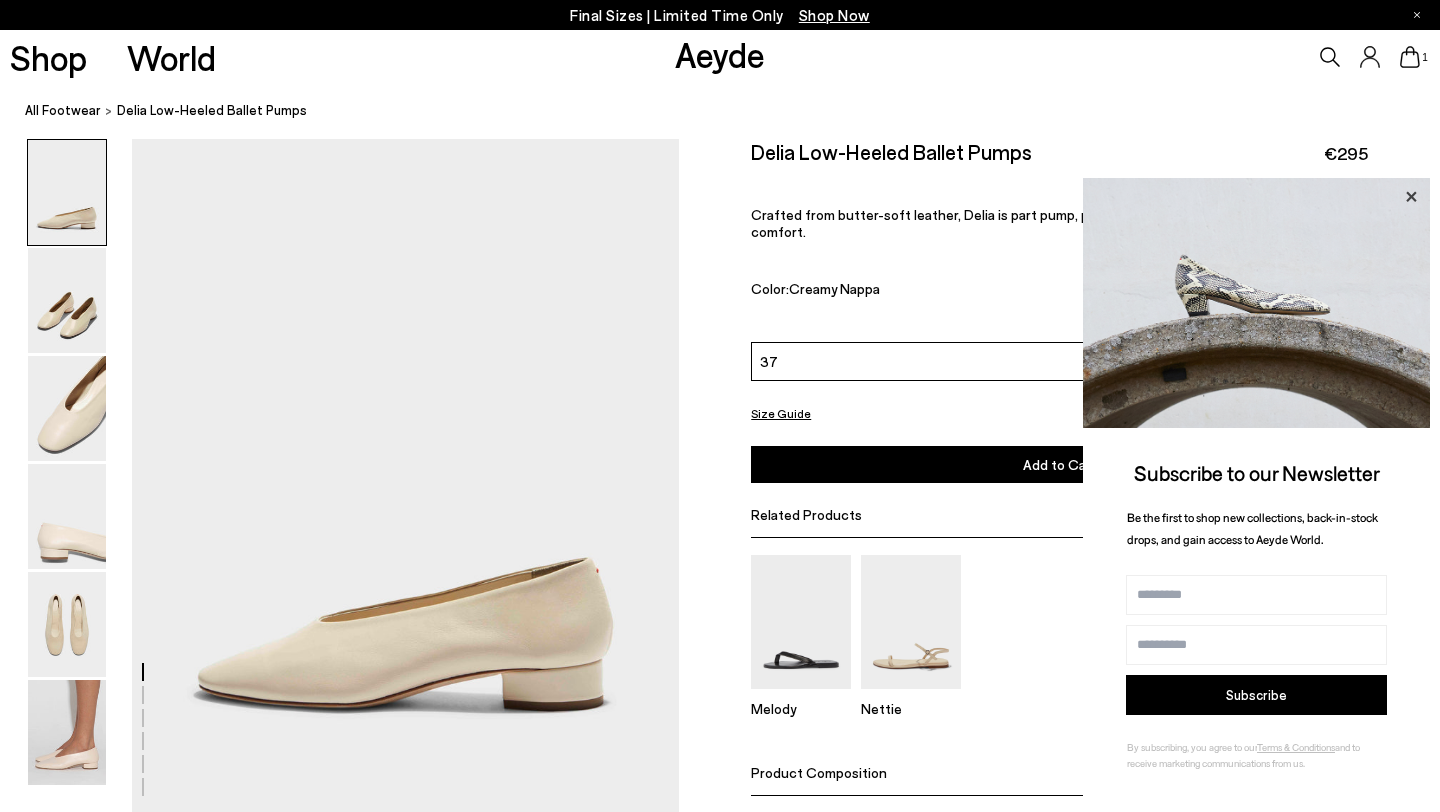 click 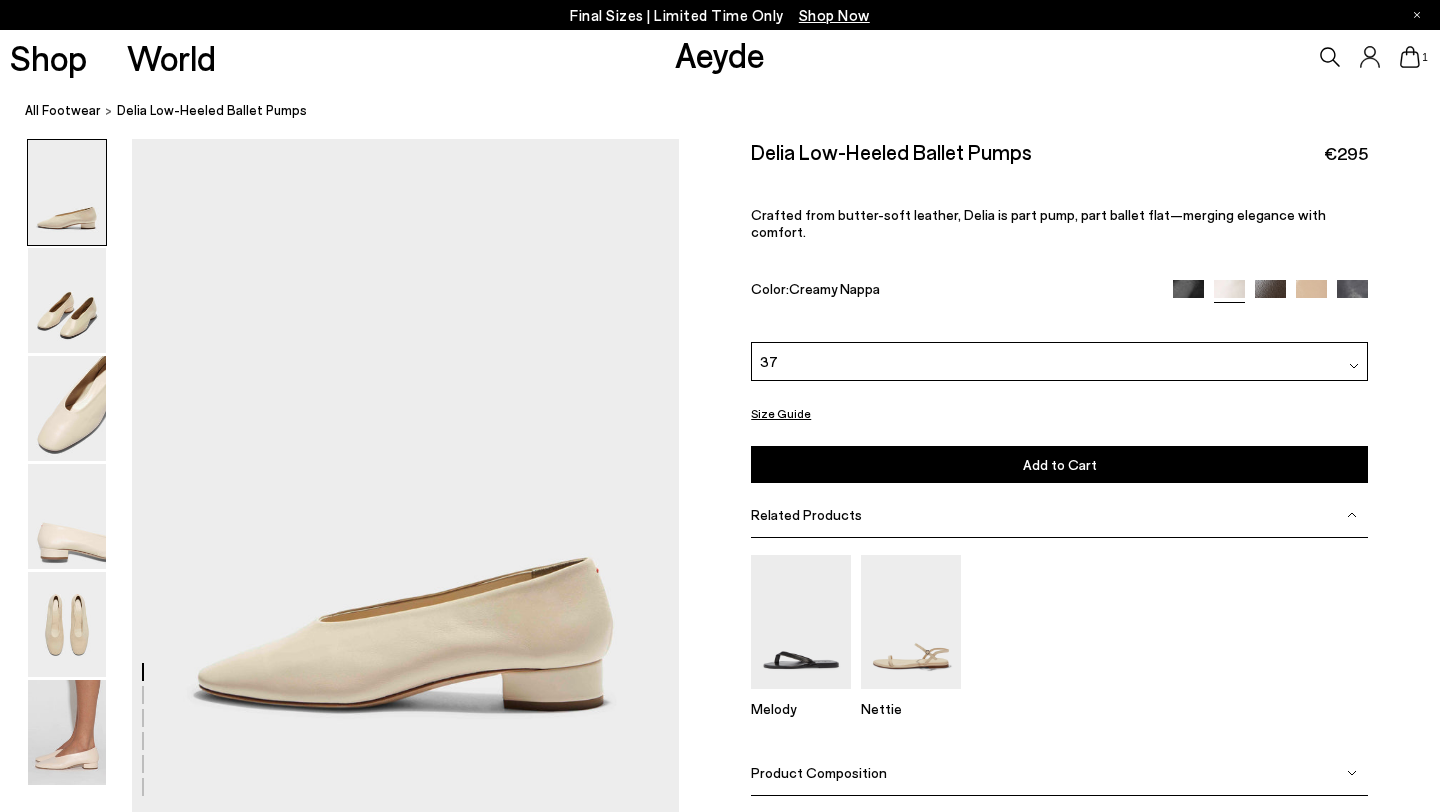 click on "Size Guide" at bounding box center [781, 413] 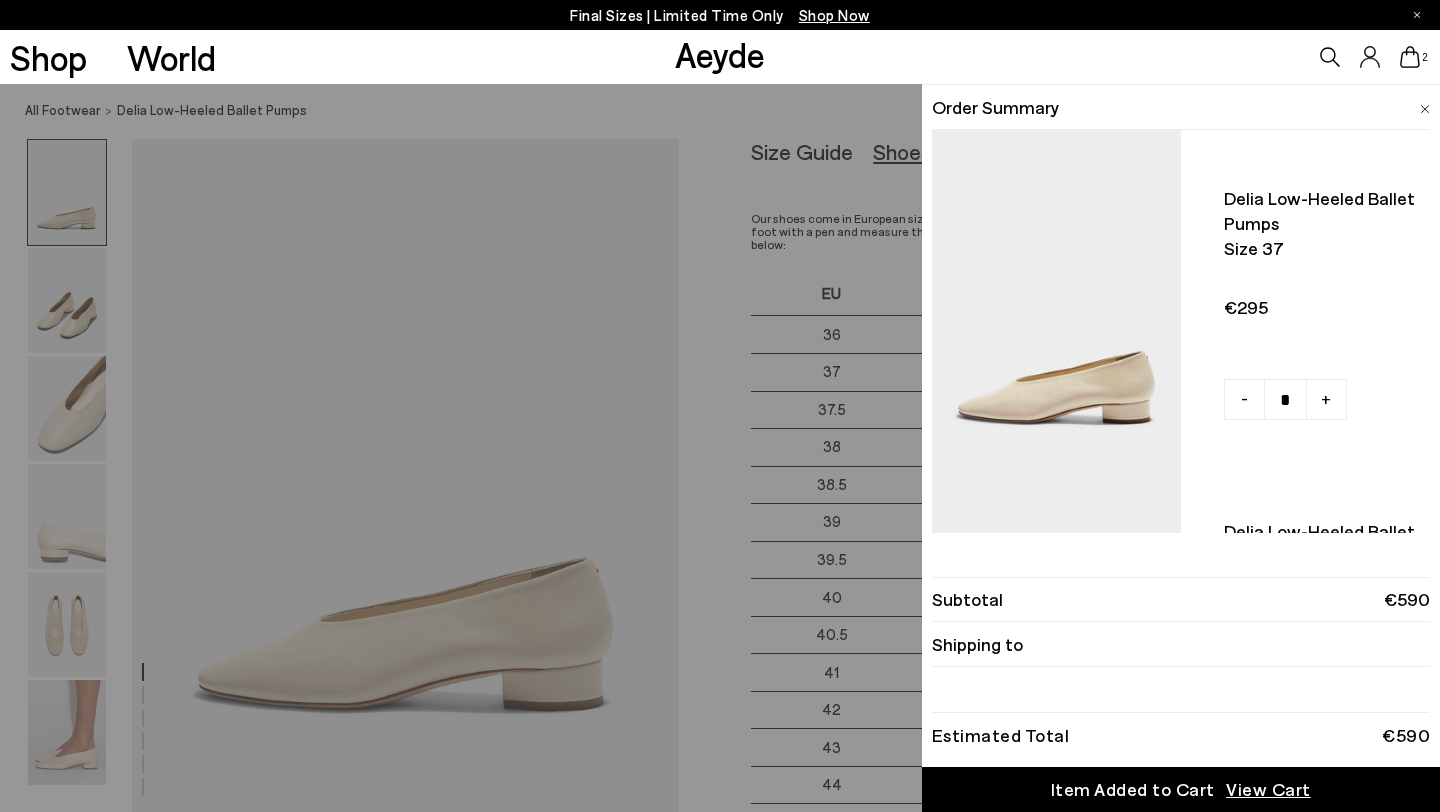 click on "Quick Add
Color
Size
View Details
Order Summary
Delia low-heeled ballet pumps
Size
37
- +
- +" at bounding box center (720, 448) 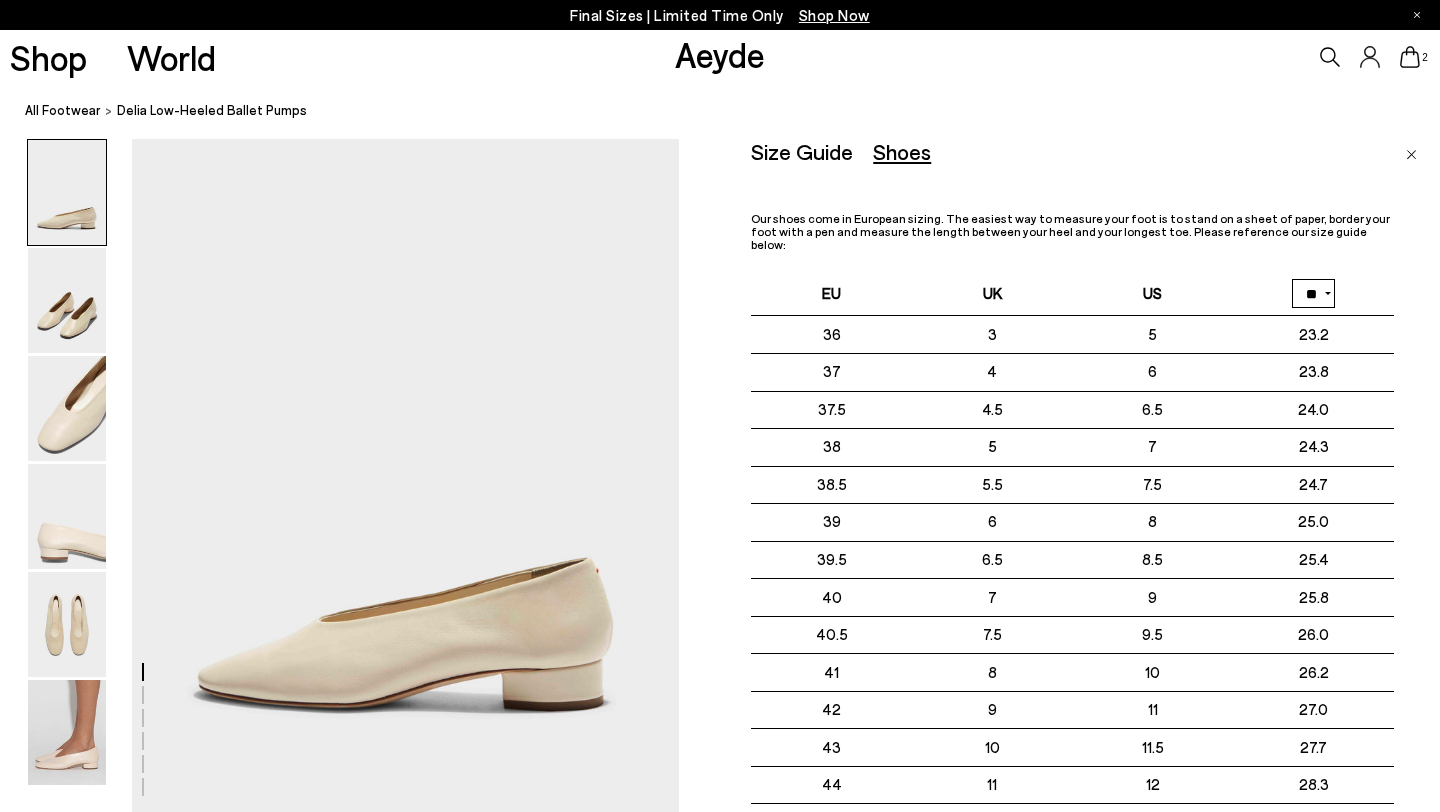click at bounding box center (1411, 155) 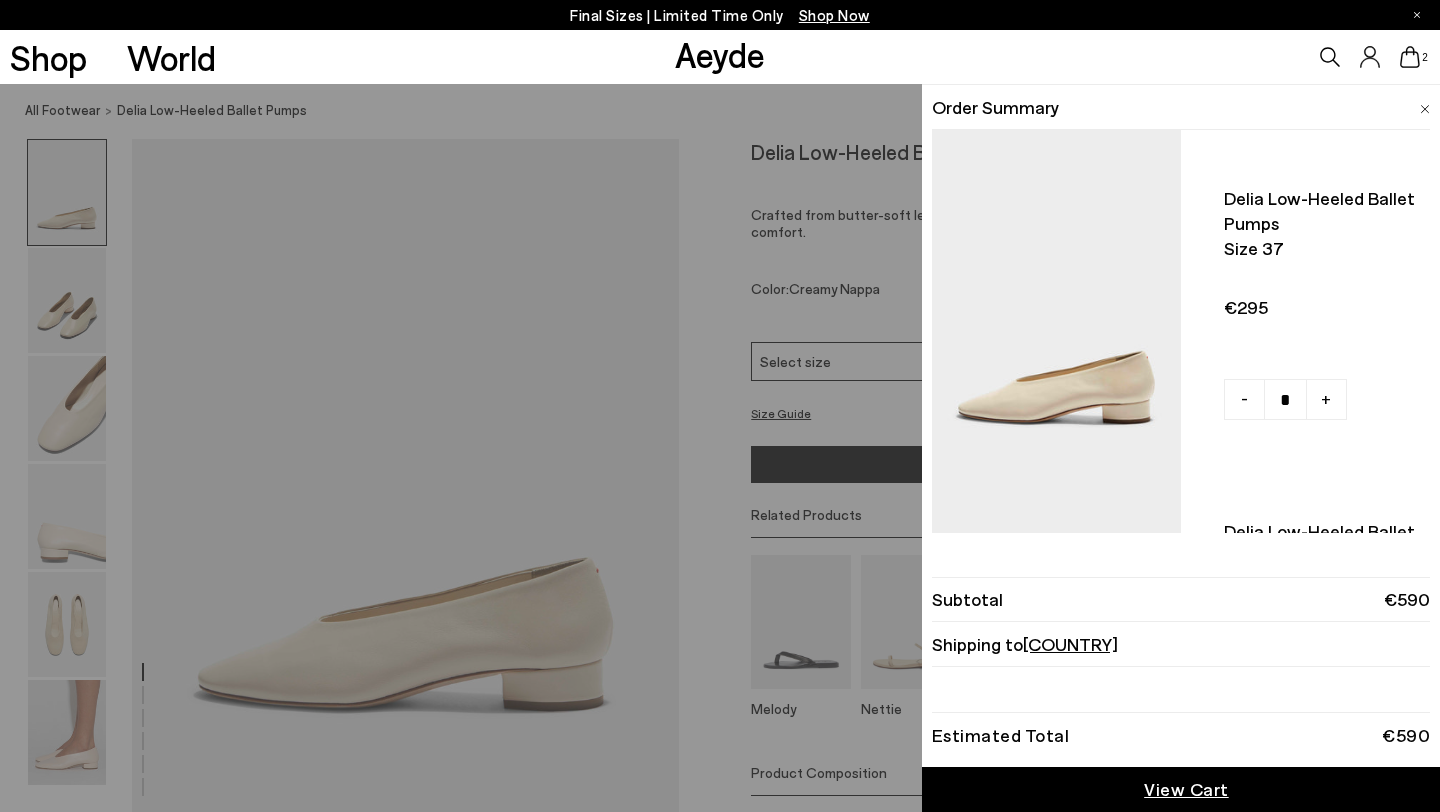 click 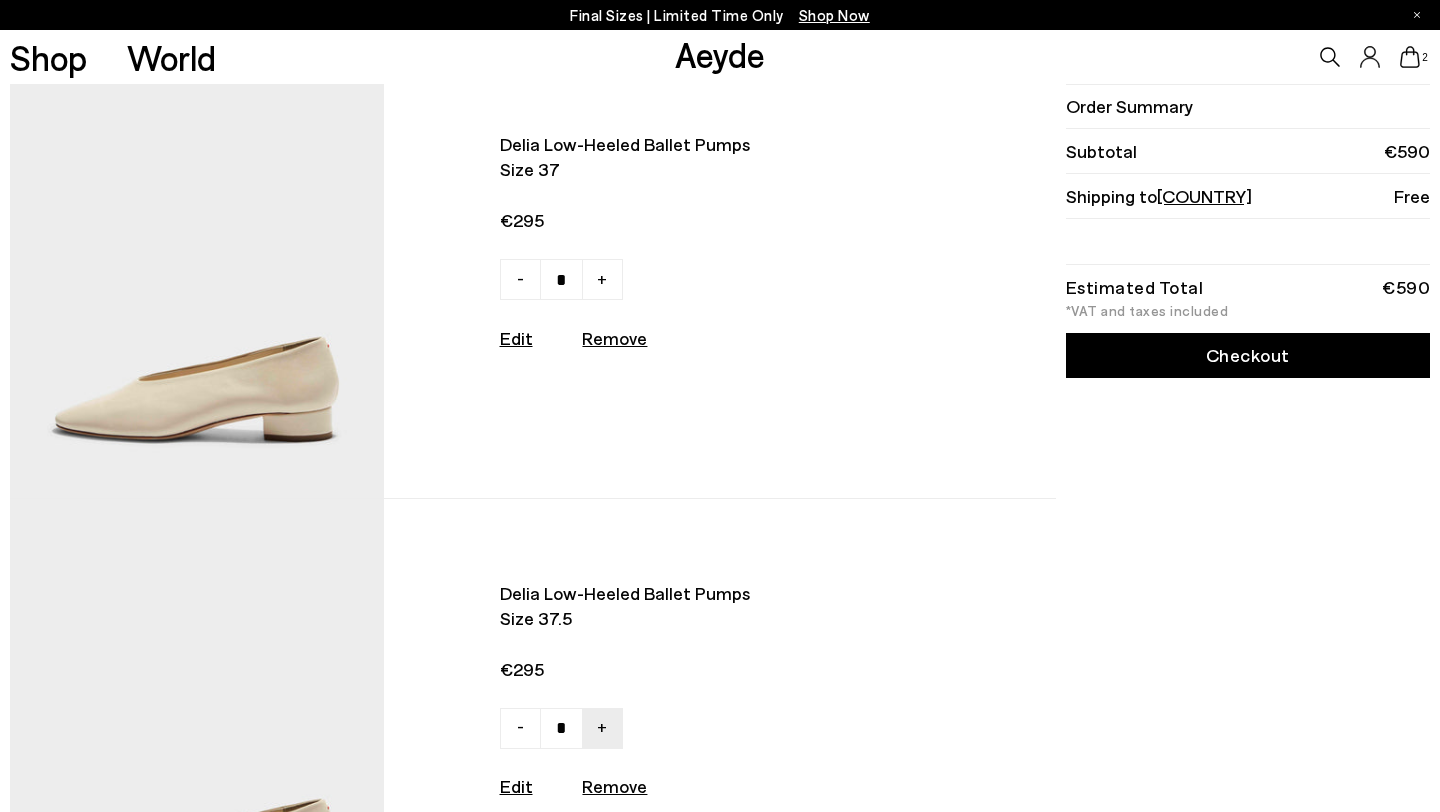 scroll, scrollTop: 0, scrollLeft: 0, axis: both 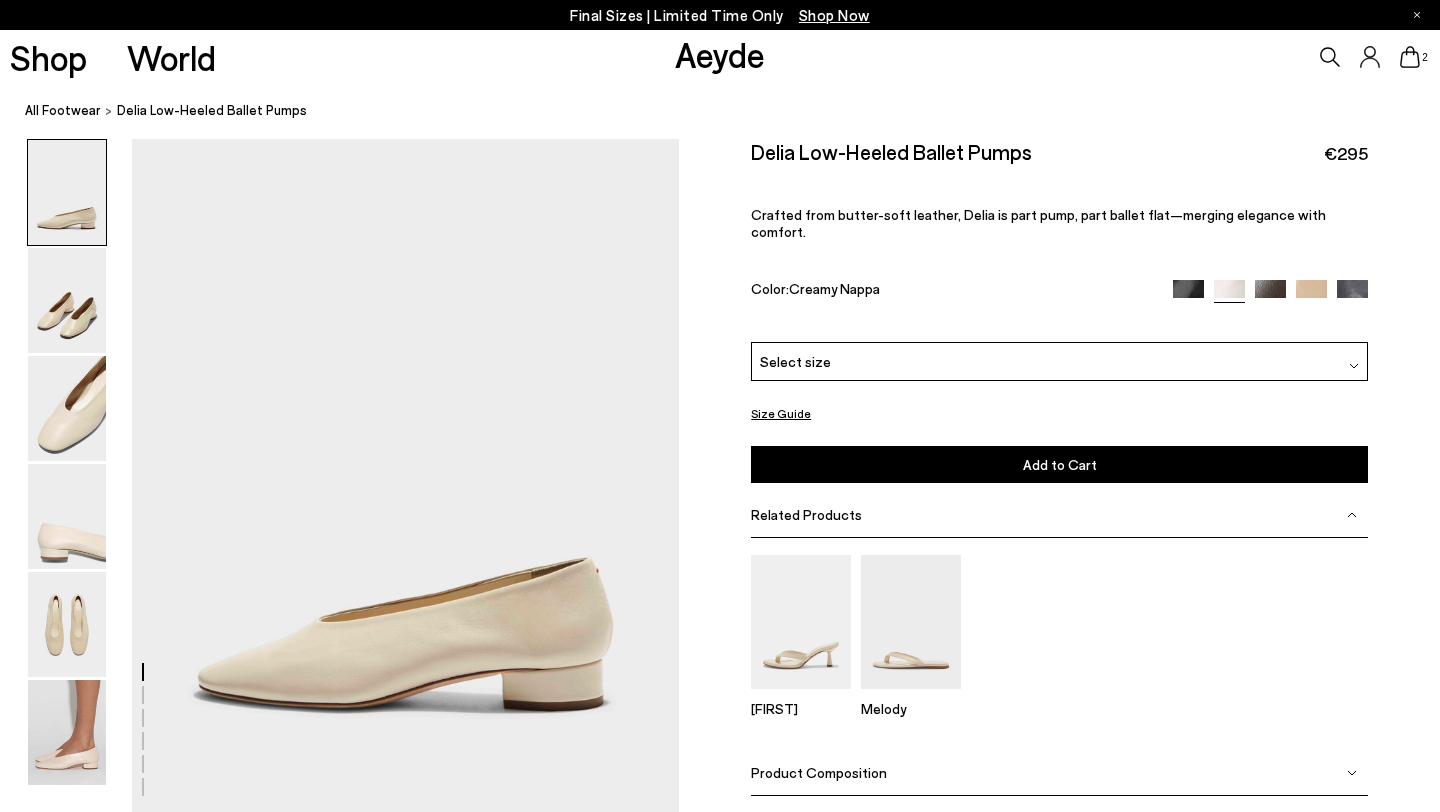 click on "Select size" at bounding box center [1059, 361] 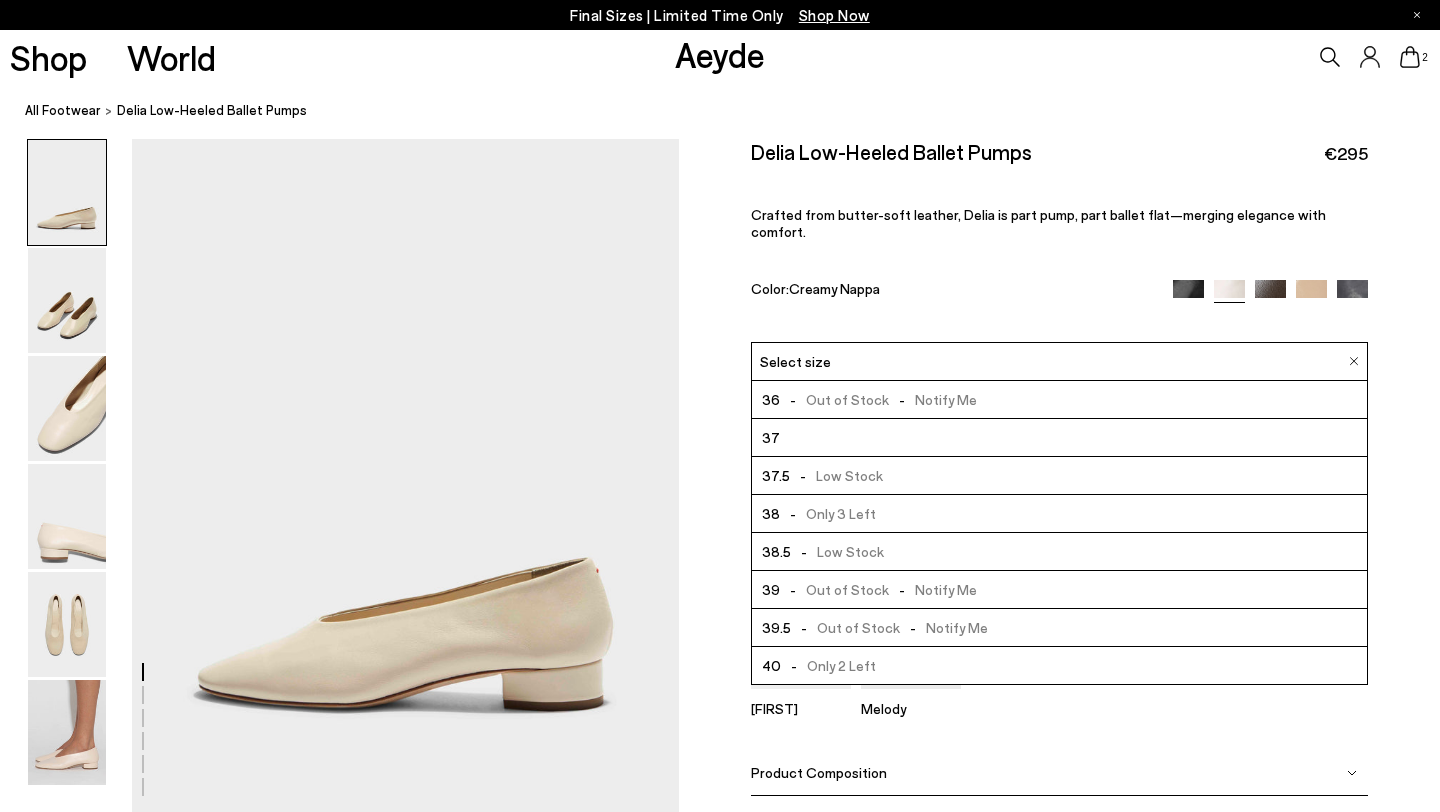 click on "Delia Low-Heeled Ballet Pumps
€295
Crafted from butter-soft leather, Delia is part pump, part ballet flat—merging elegance with comfort.
Color:  Creamy Nappa" at bounding box center [1059, 240] 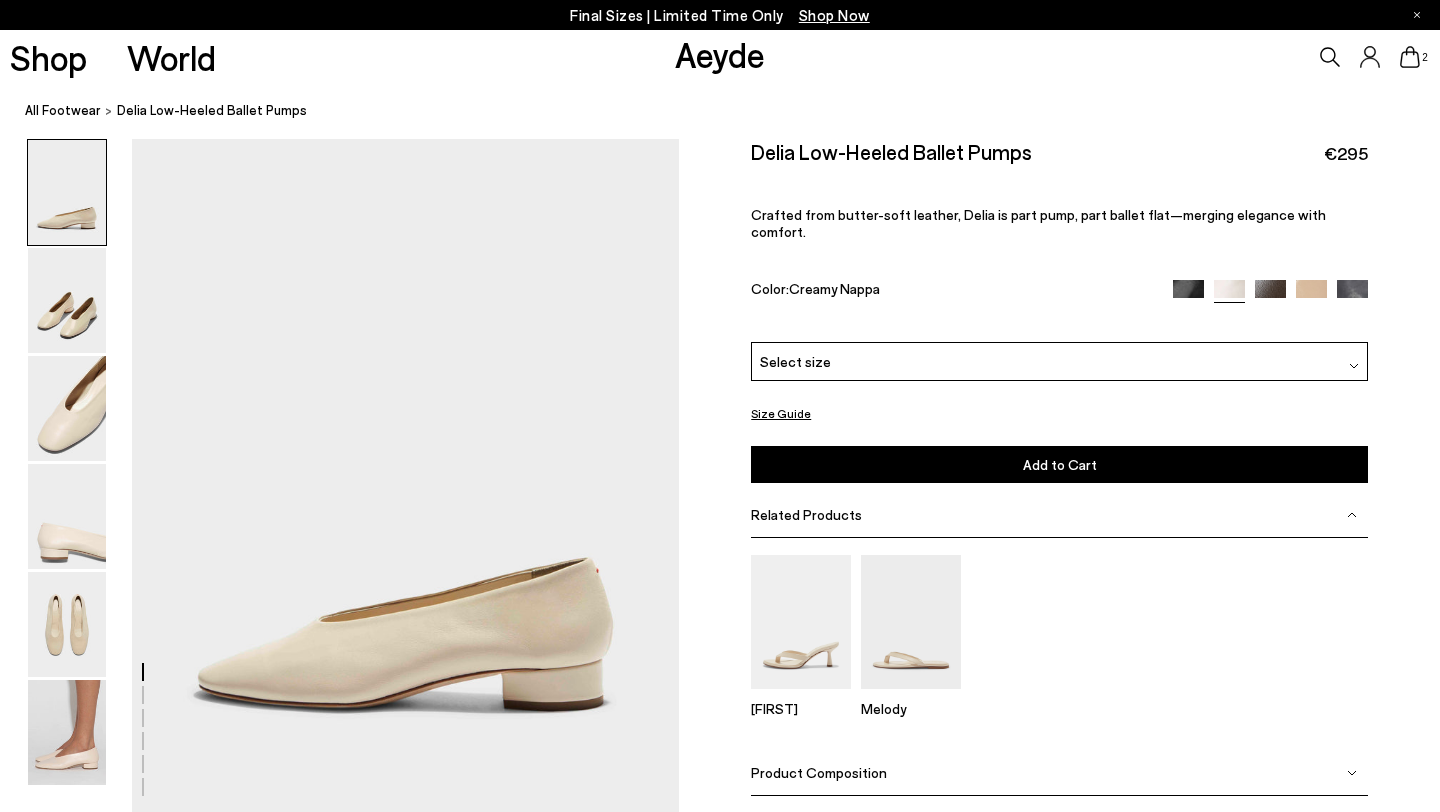 click on "Size Guide" at bounding box center (781, 413) 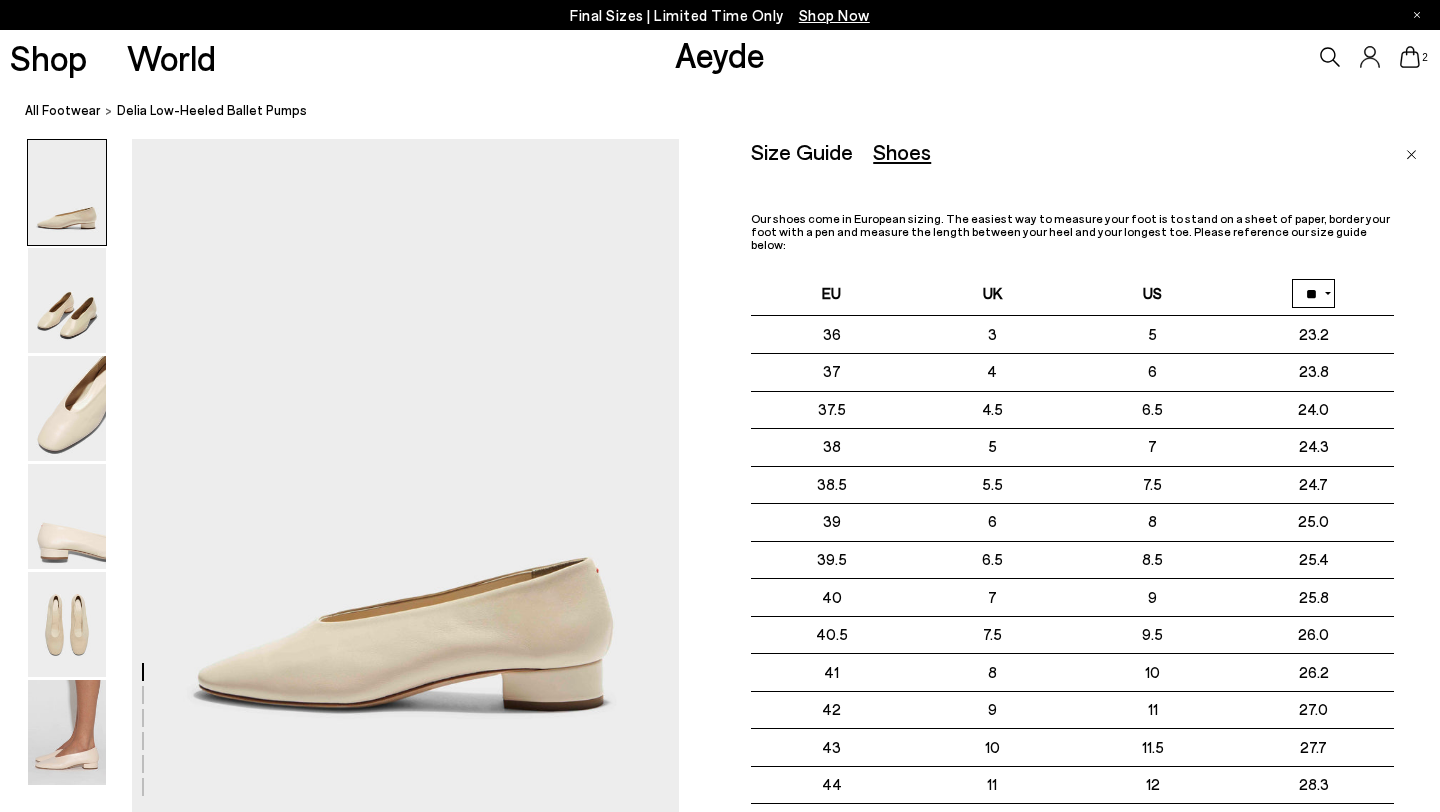 click on "All Footwear
Delia Low-Heeled Ballet Pumps" at bounding box center [732, 110] 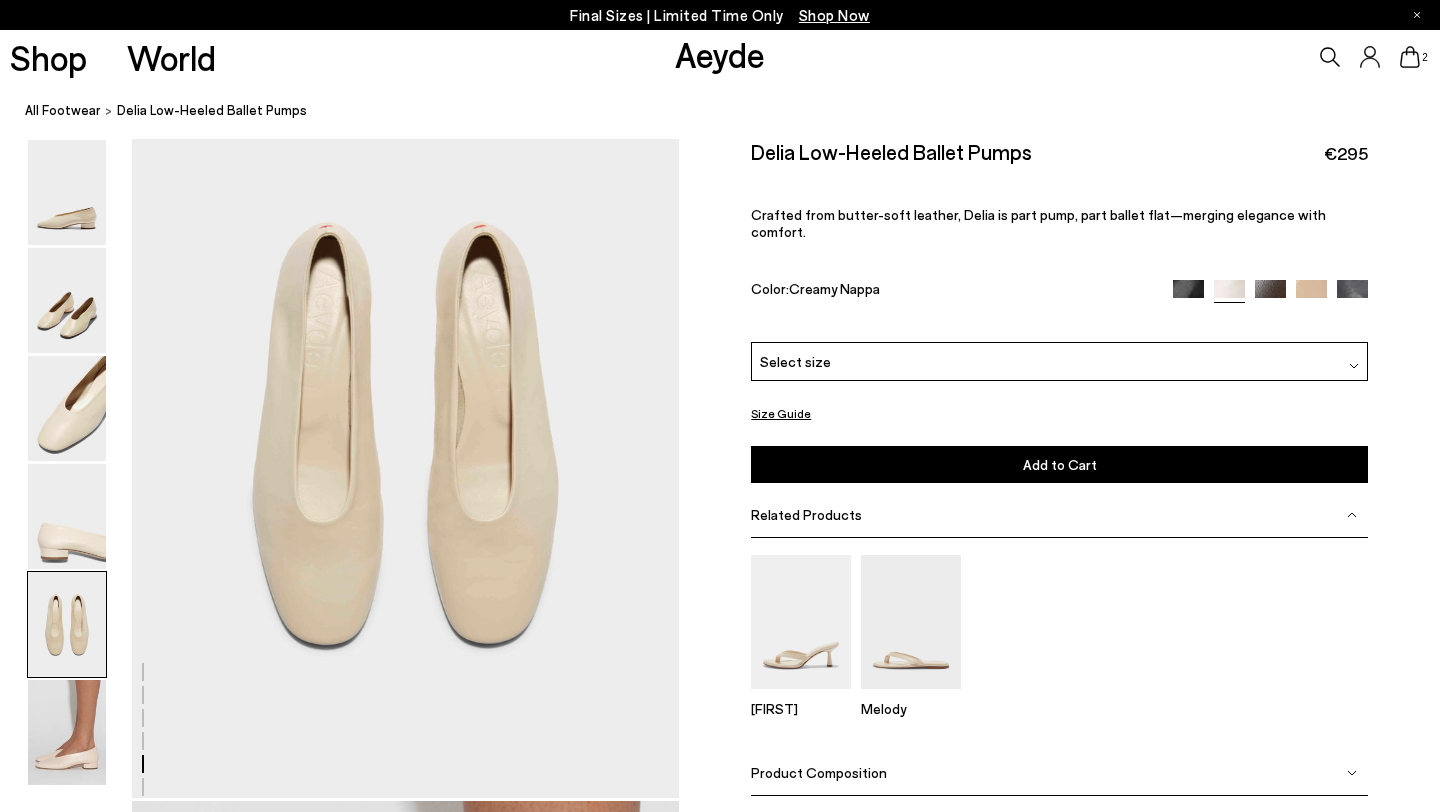 scroll, scrollTop: 2975, scrollLeft: 0, axis: vertical 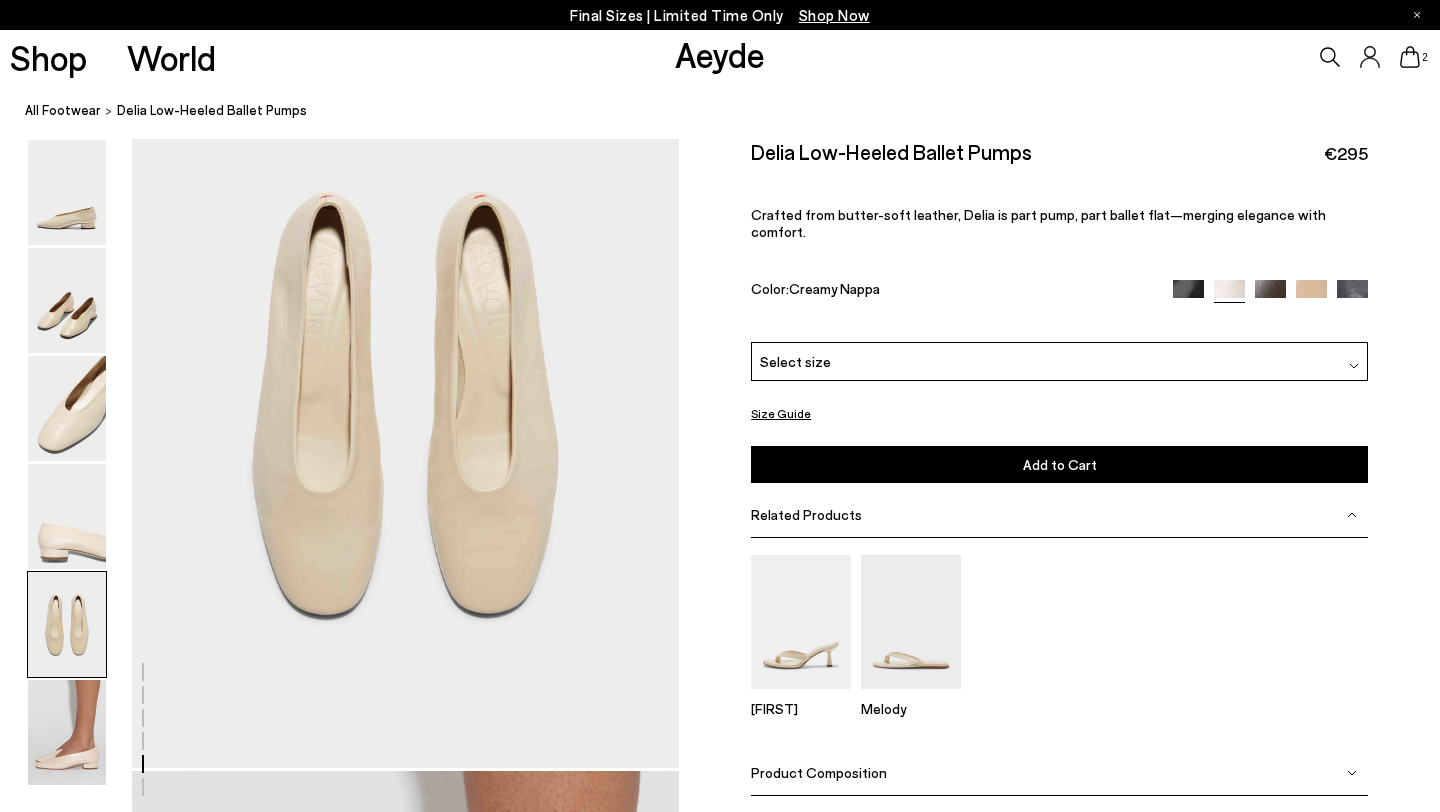 click on "Select size" at bounding box center (1059, 361) 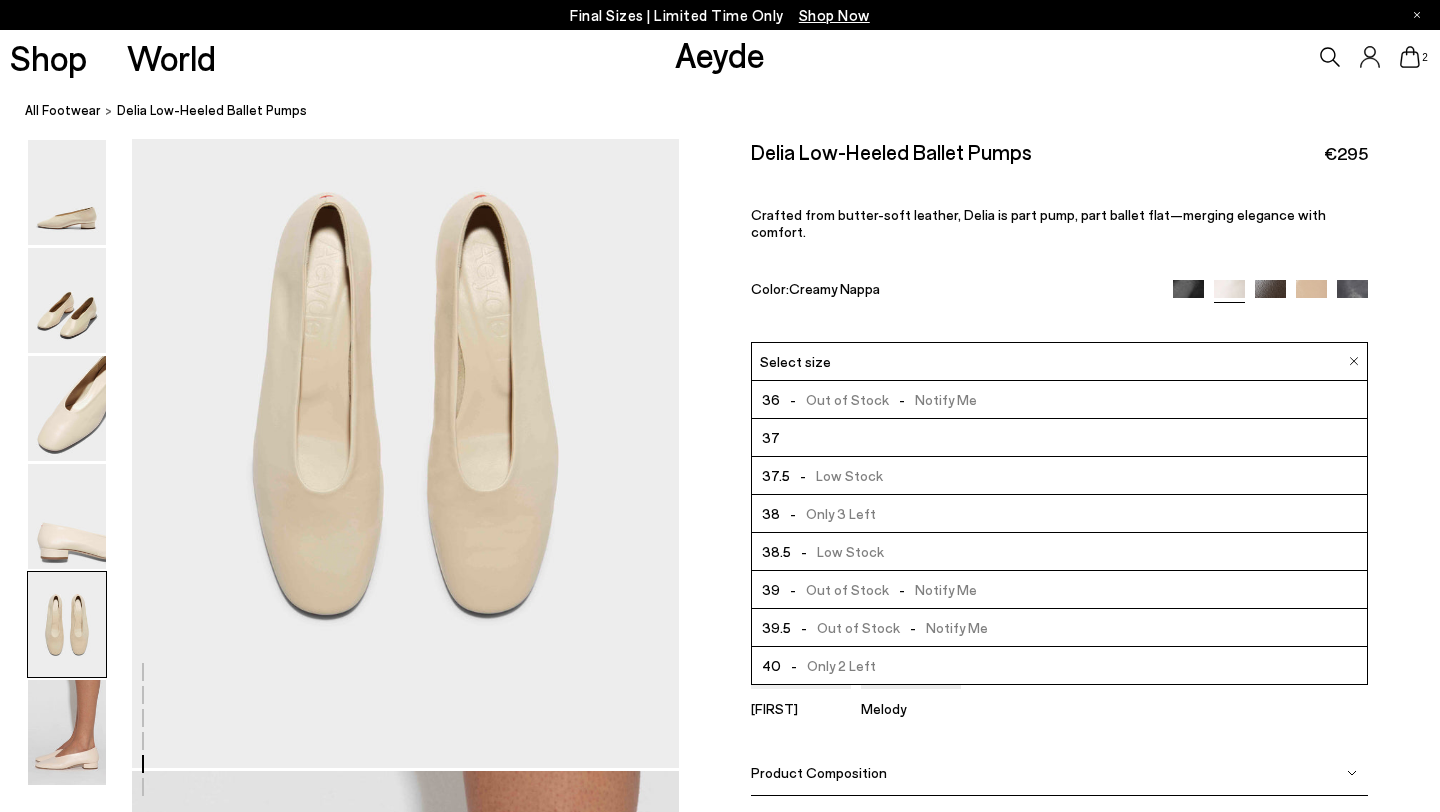 click on "Select size" at bounding box center [1059, 361] 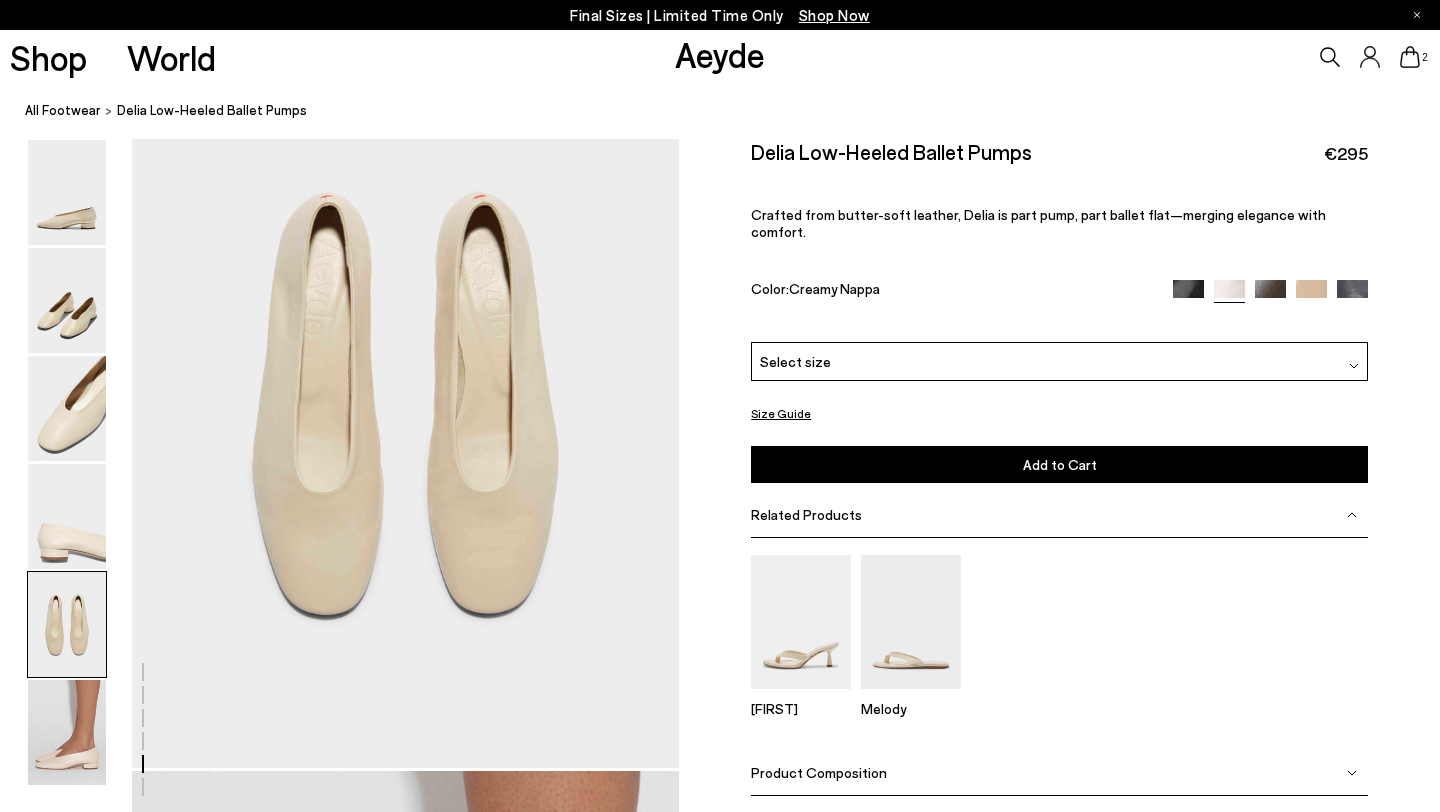 click at bounding box center (1270, 294) 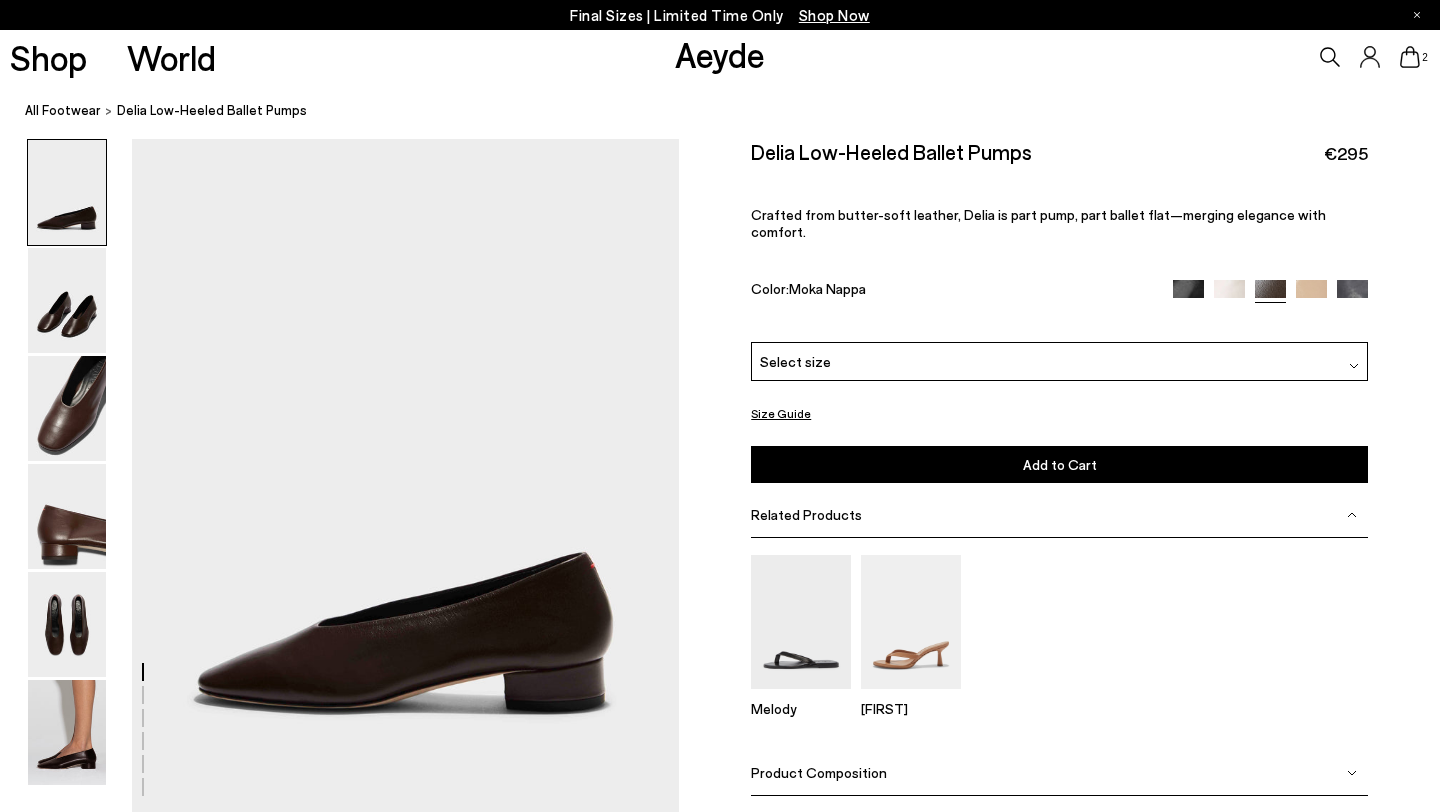 scroll, scrollTop: 0, scrollLeft: 0, axis: both 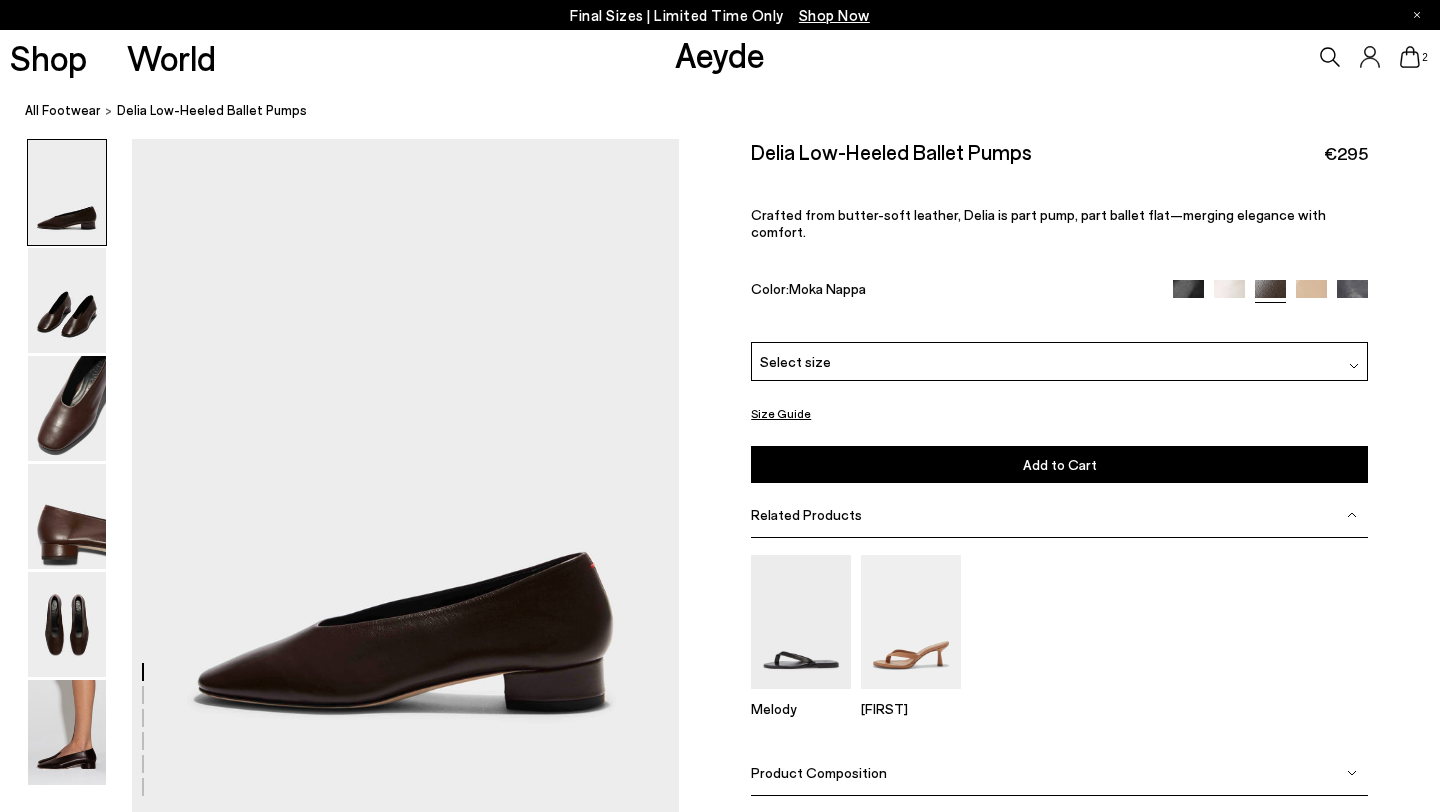 click at bounding box center (1311, 295) 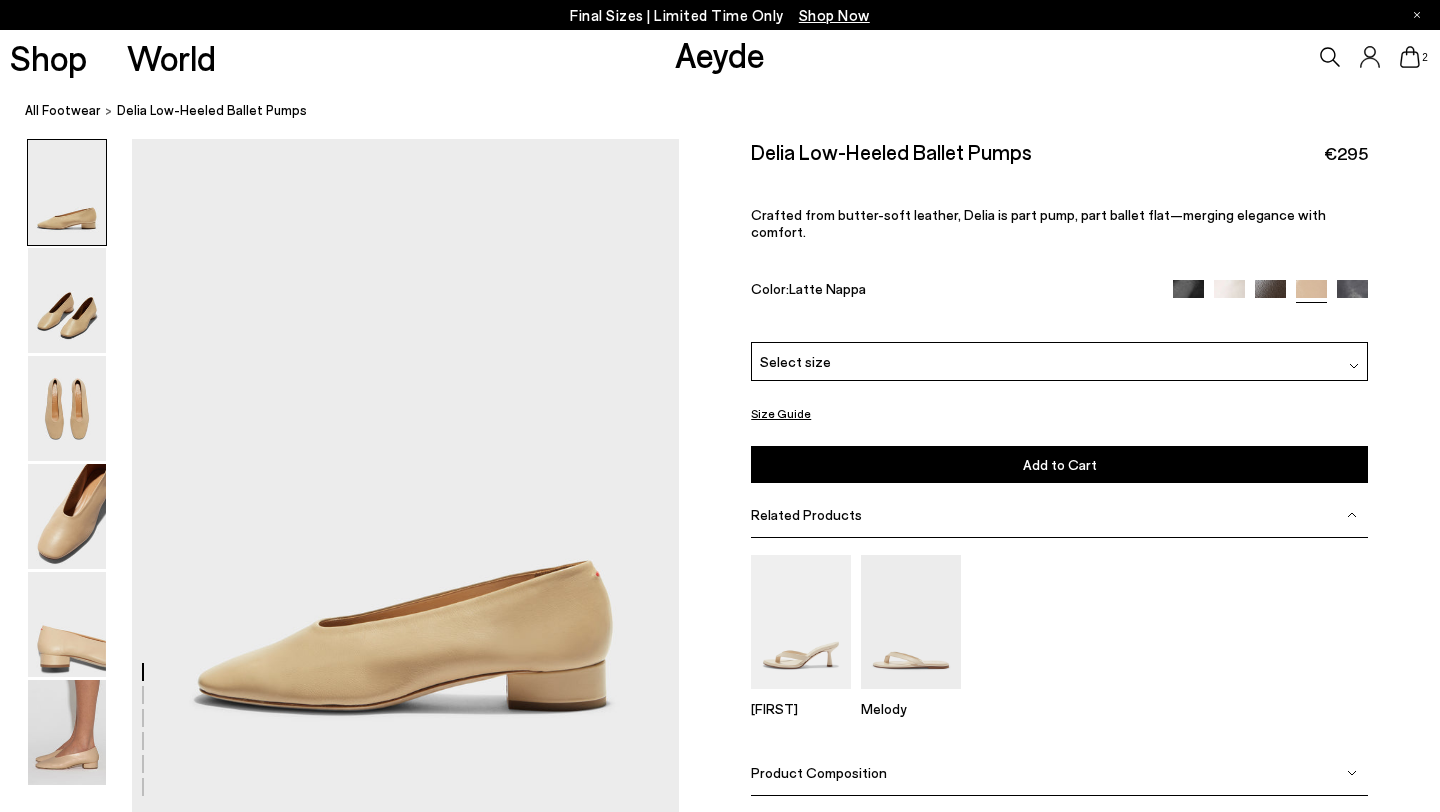scroll, scrollTop: 0, scrollLeft: 0, axis: both 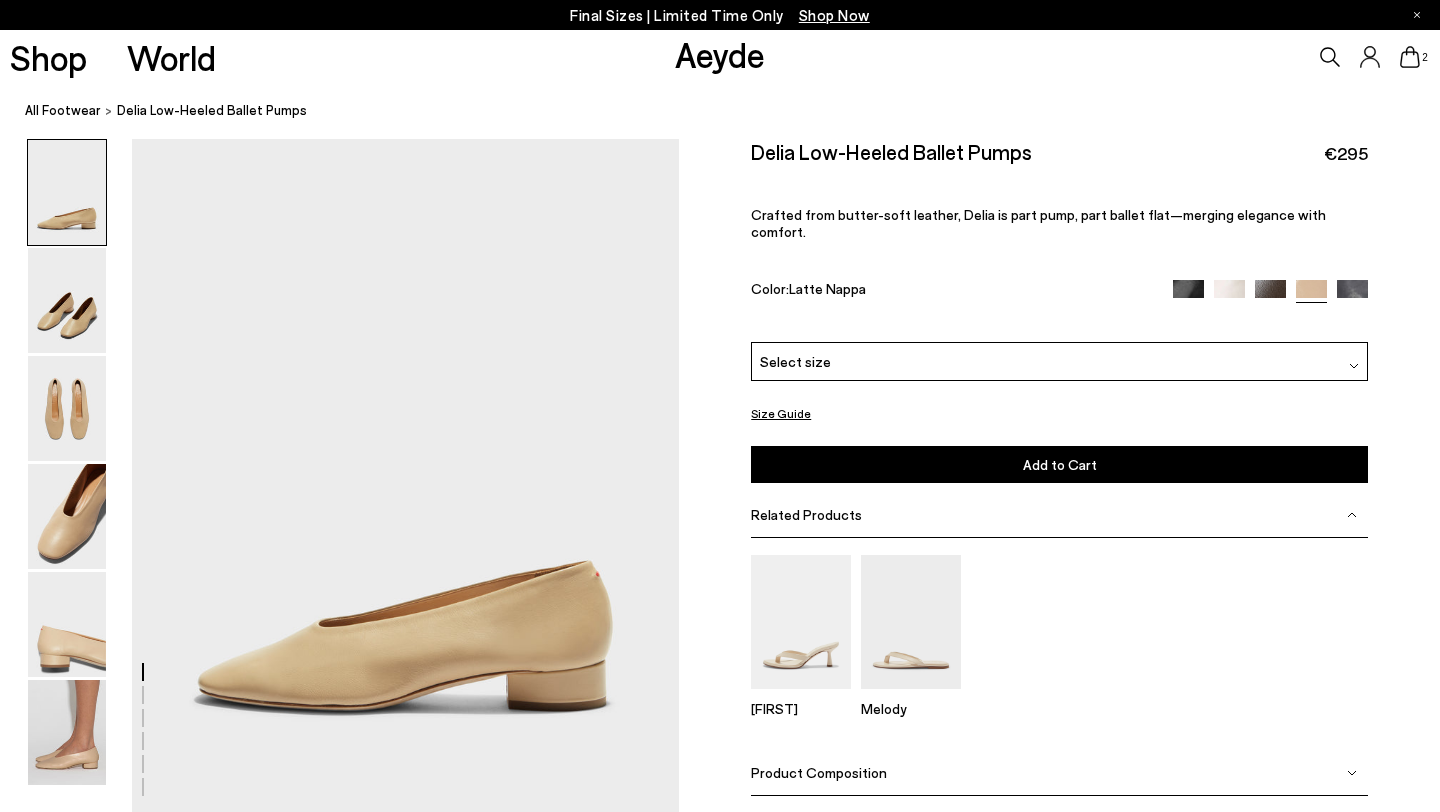 click on "Select size" at bounding box center (1059, 361) 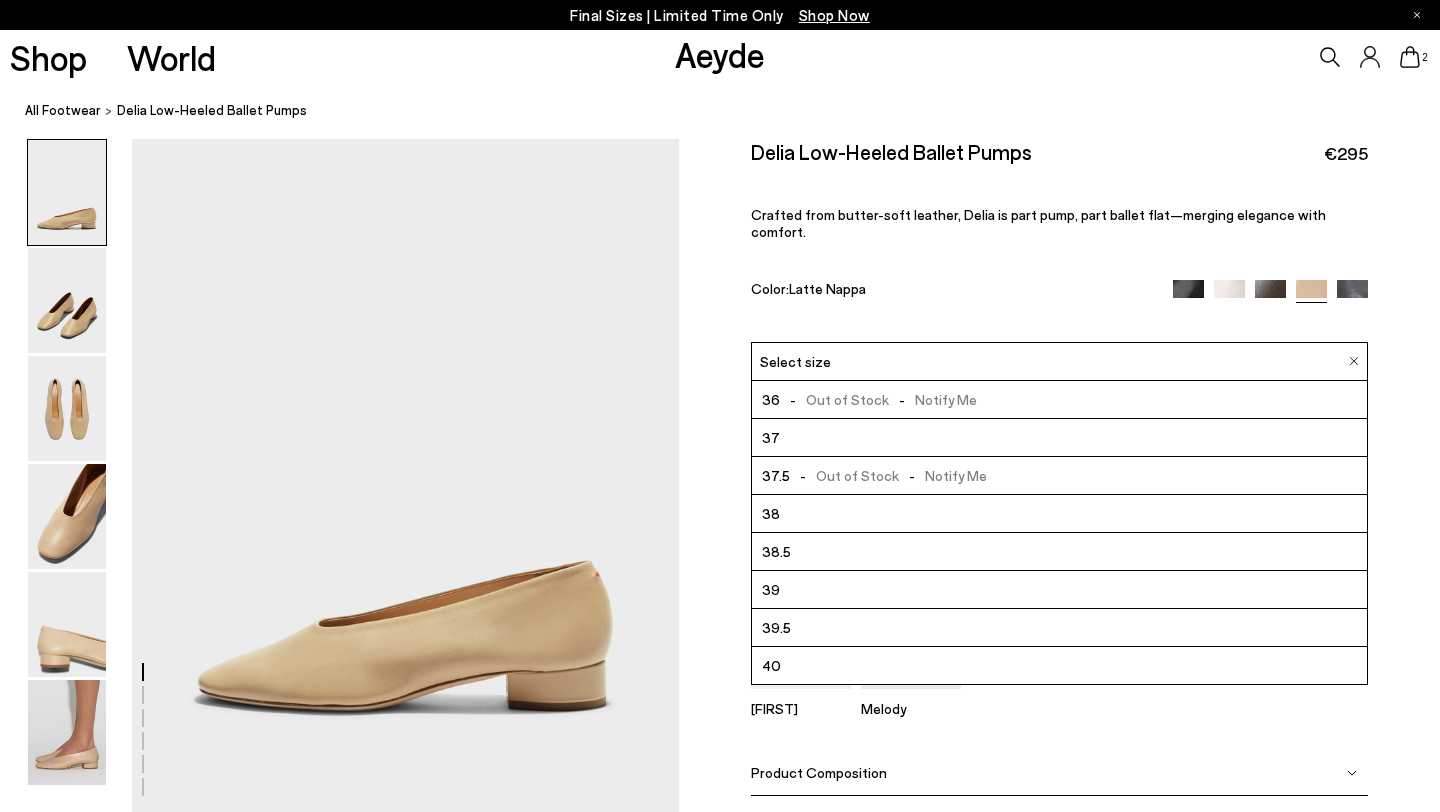 click on "Select size" at bounding box center (1059, 361) 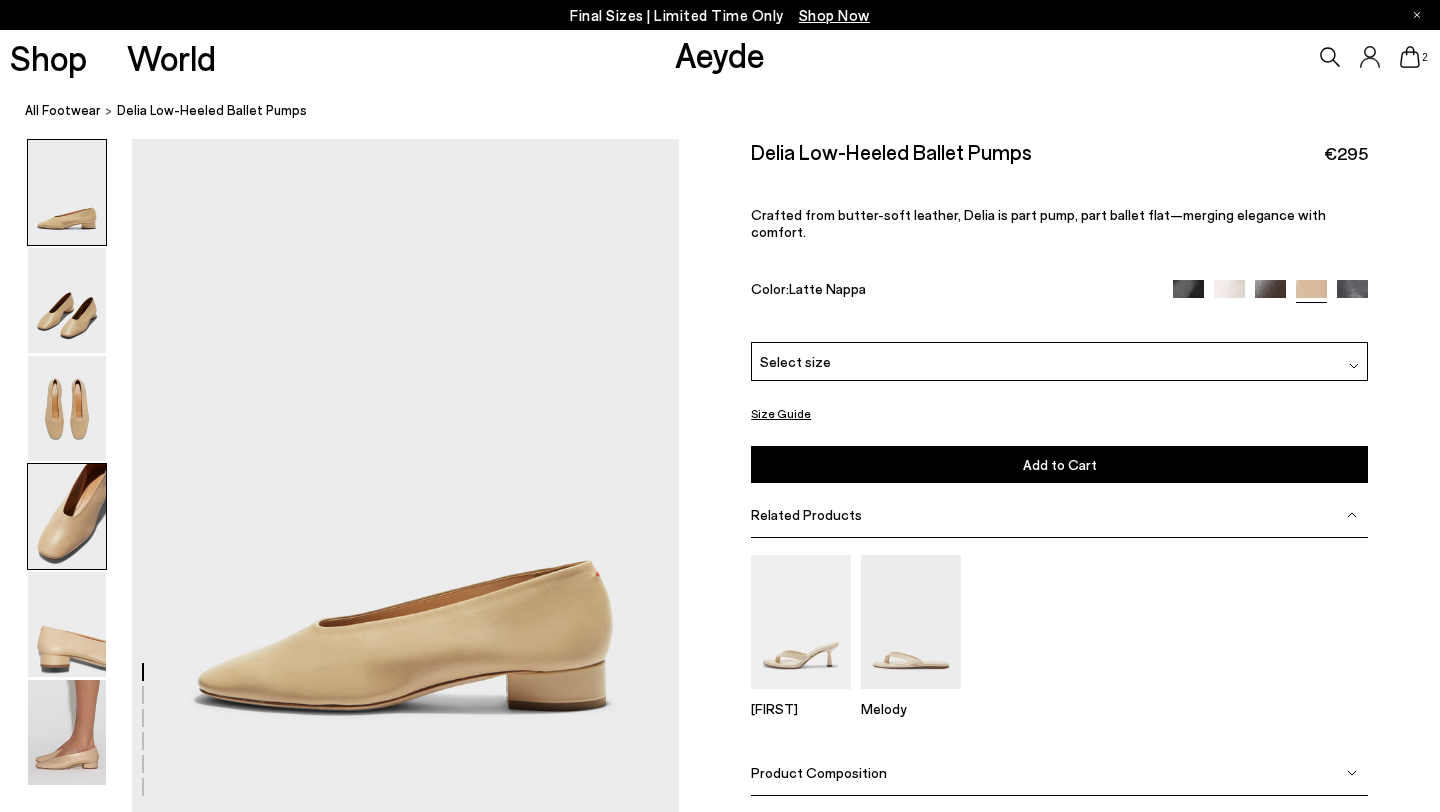 click at bounding box center (67, 516) 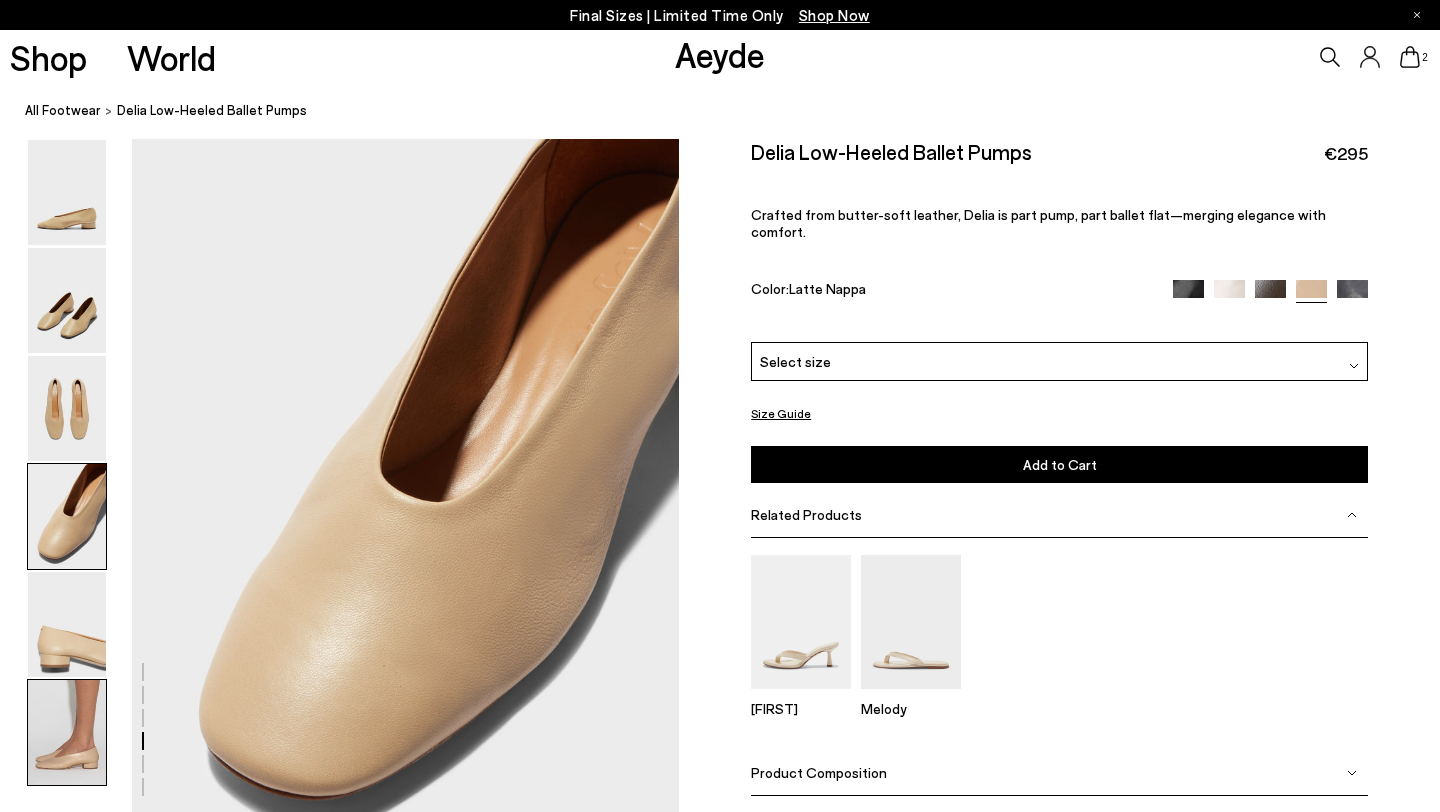 click at bounding box center [67, 732] 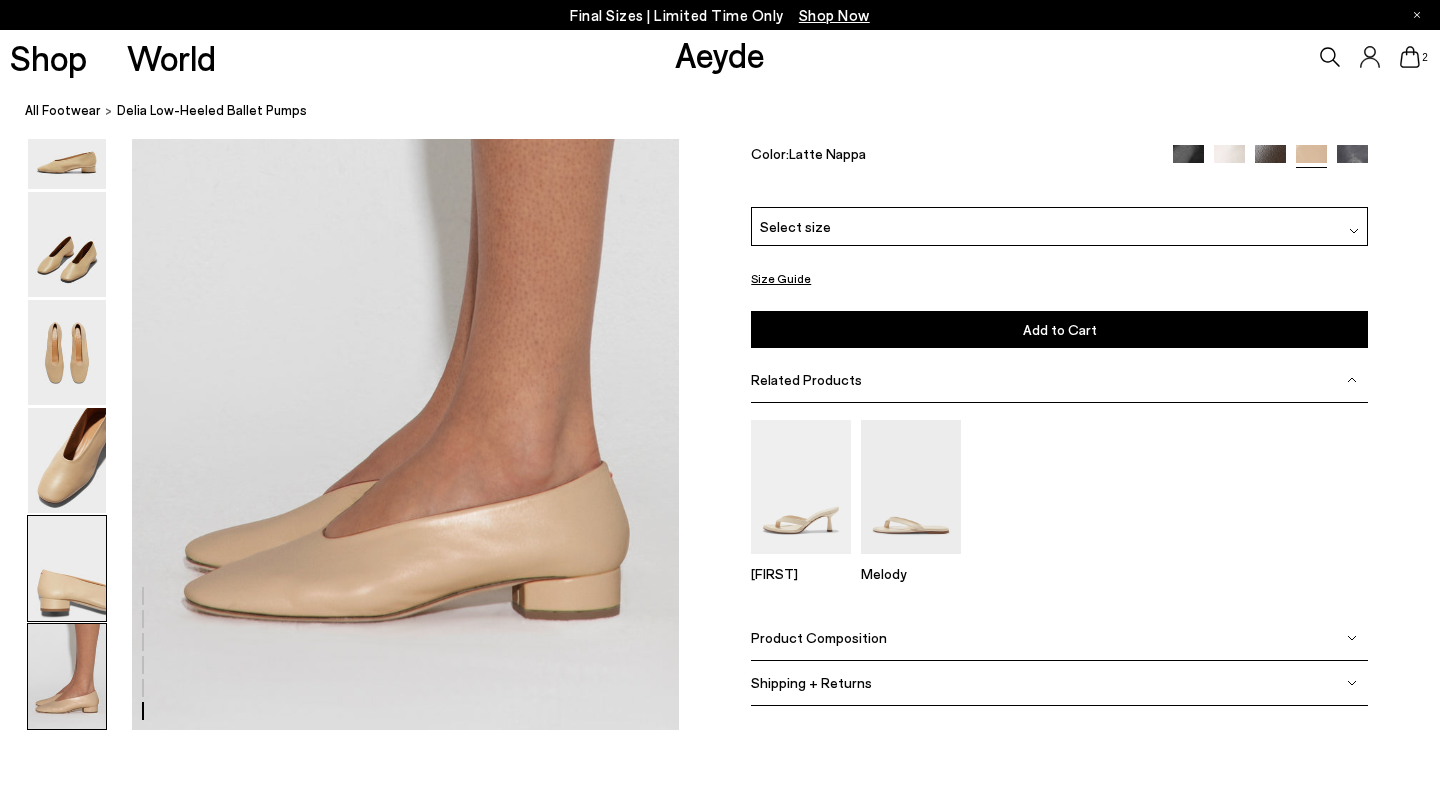 click at bounding box center [67, 568] 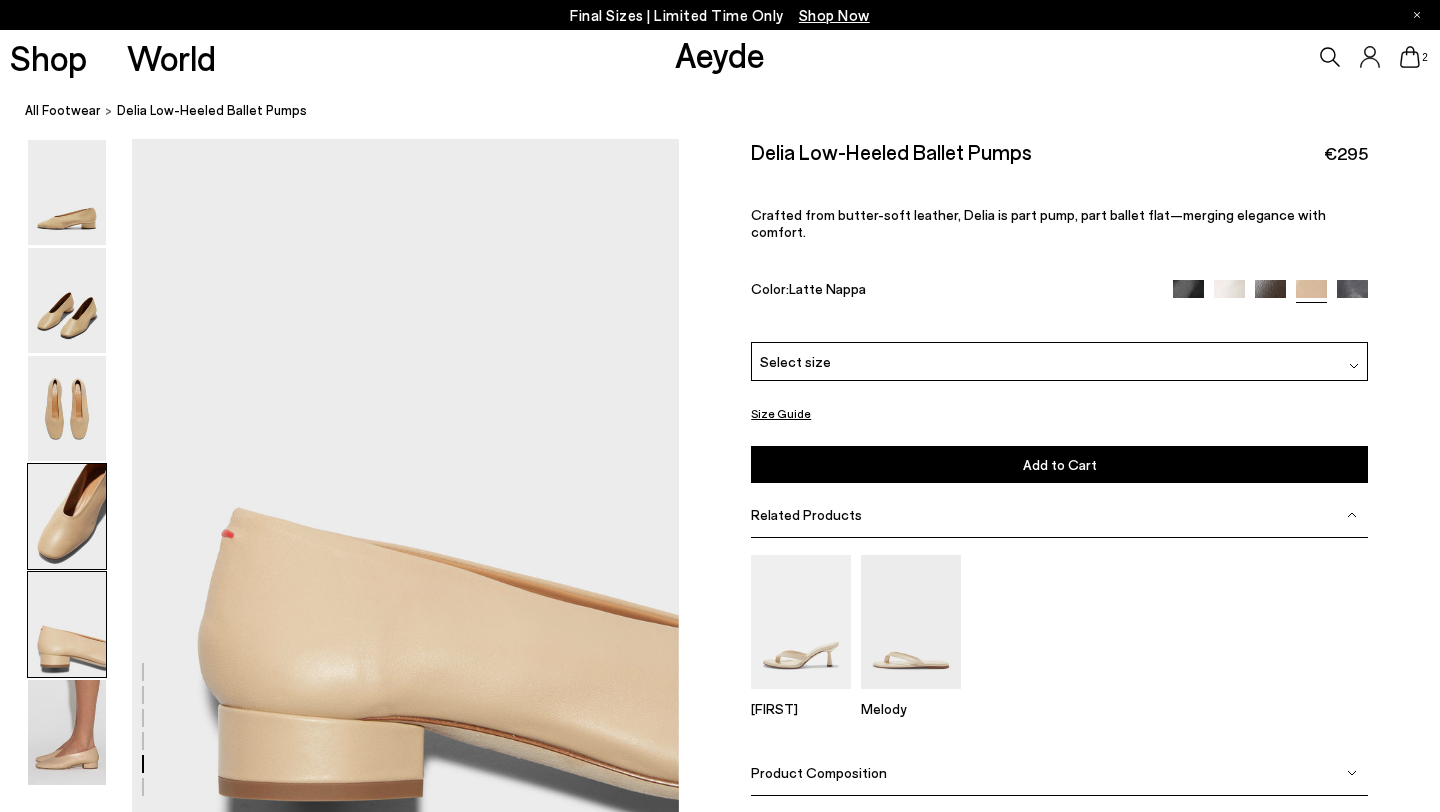 click at bounding box center (67, 516) 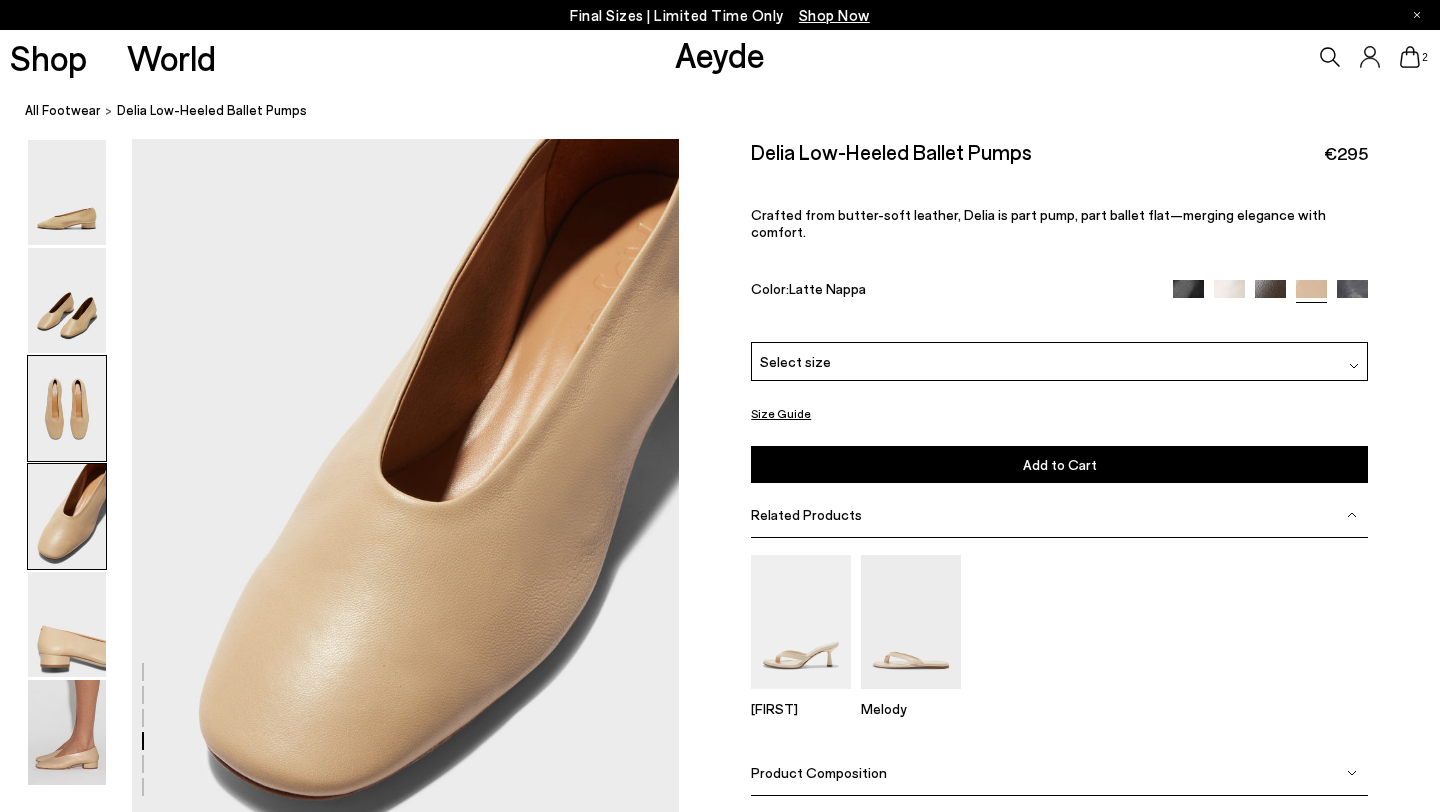 click at bounding box center (67, 408) 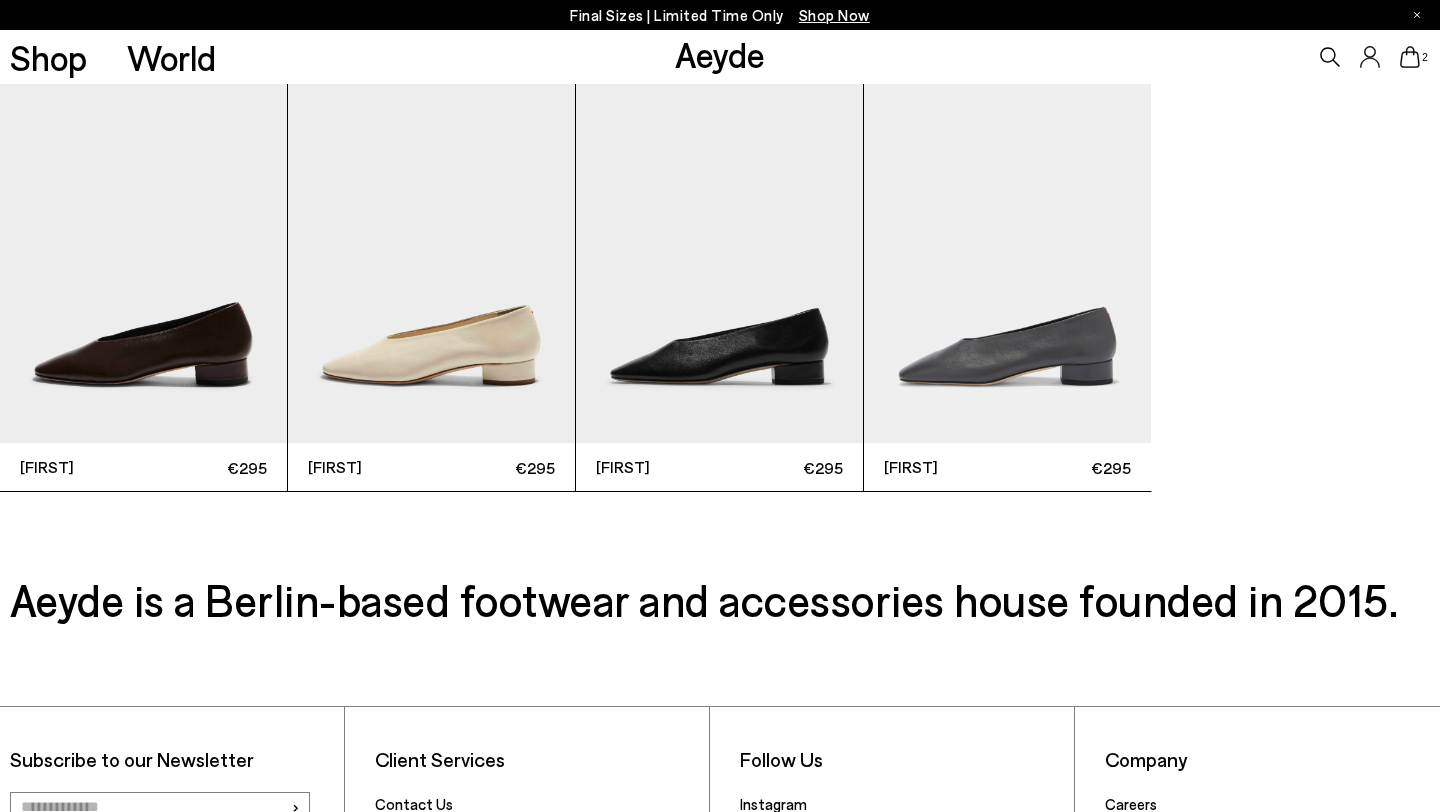 scroll, scrollTop: 5437, scrollLeft: 0, axis: vertical 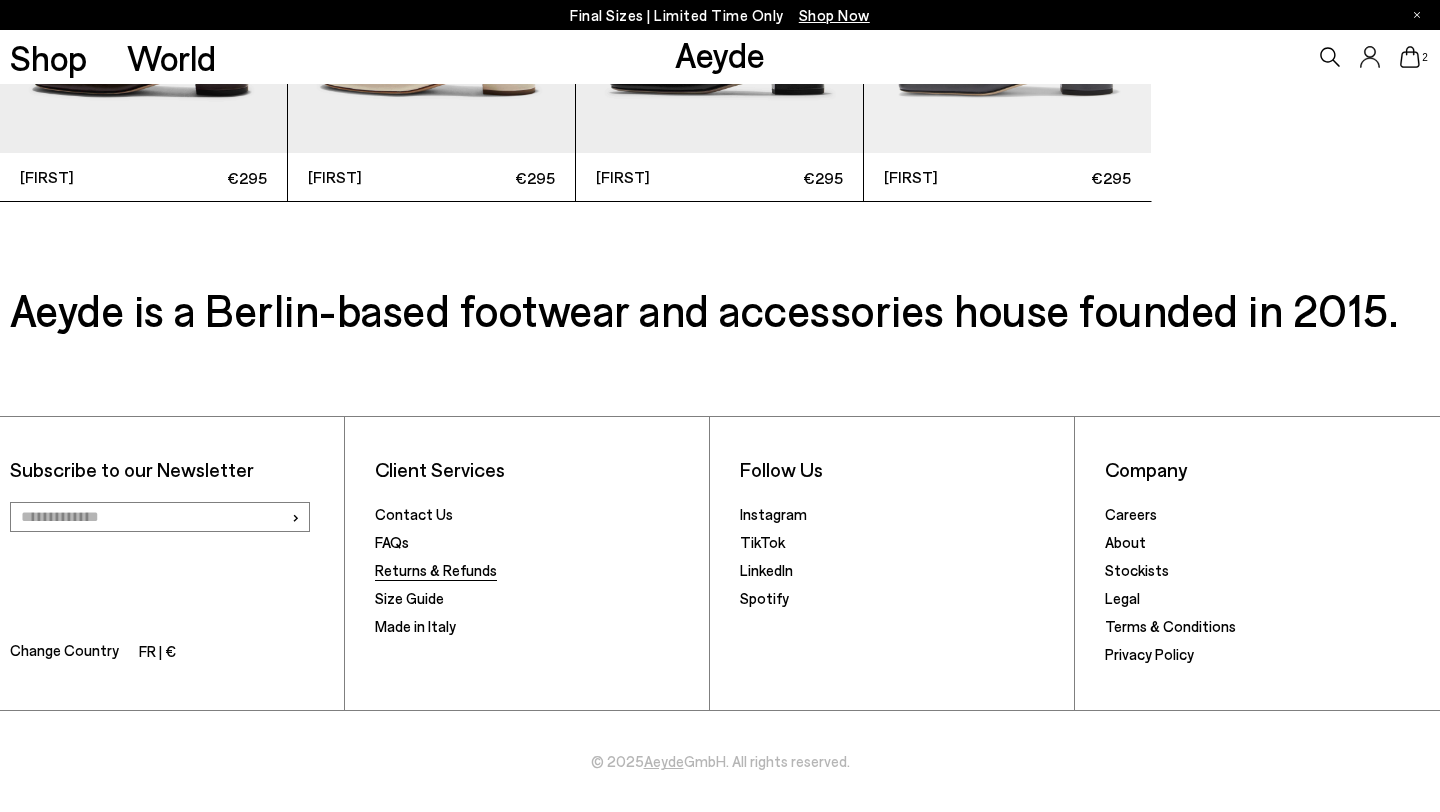 click on "Returns & Refunds" at bounding box center (436, 570) 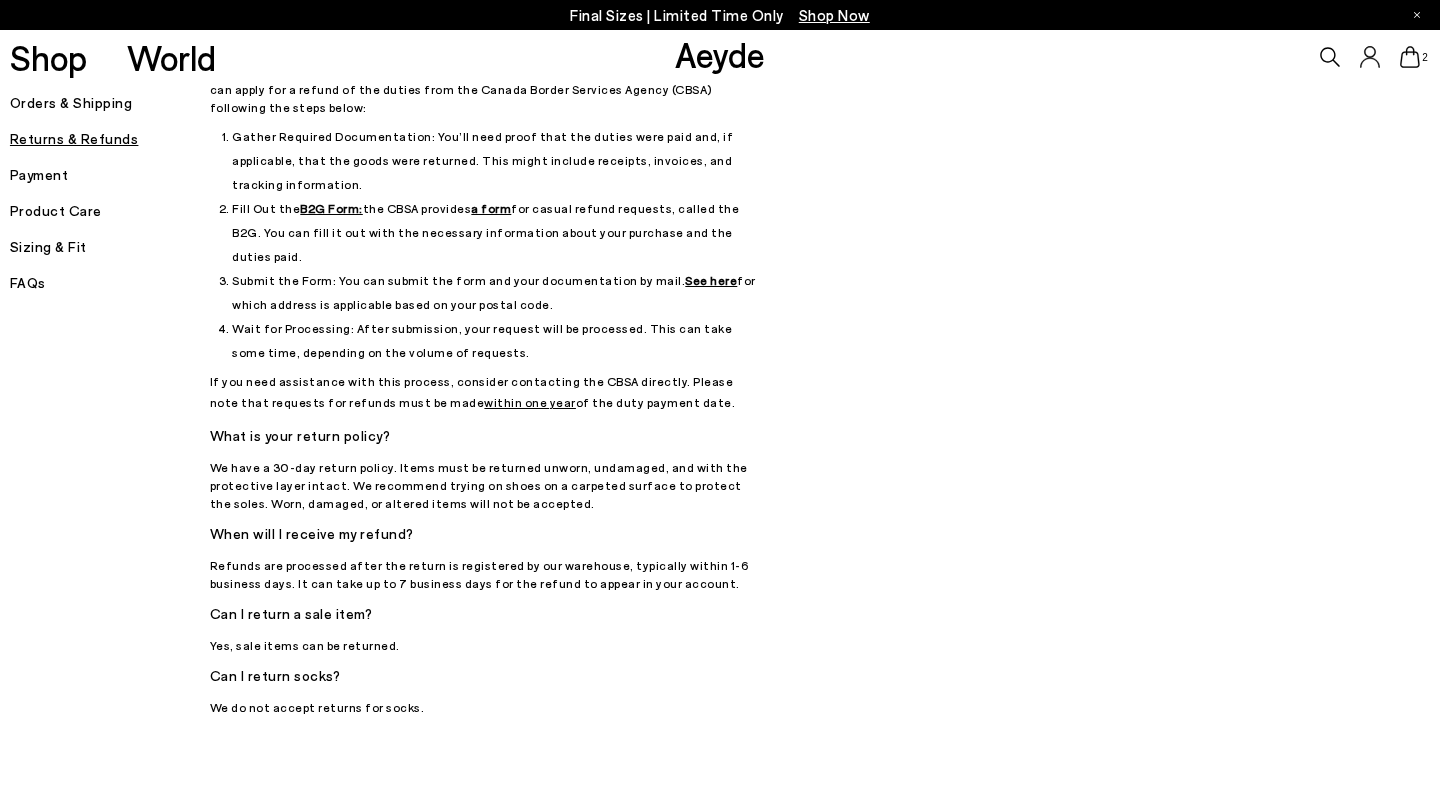 scroll, scrollTop: 0, scrollLeft: 0, axis: both 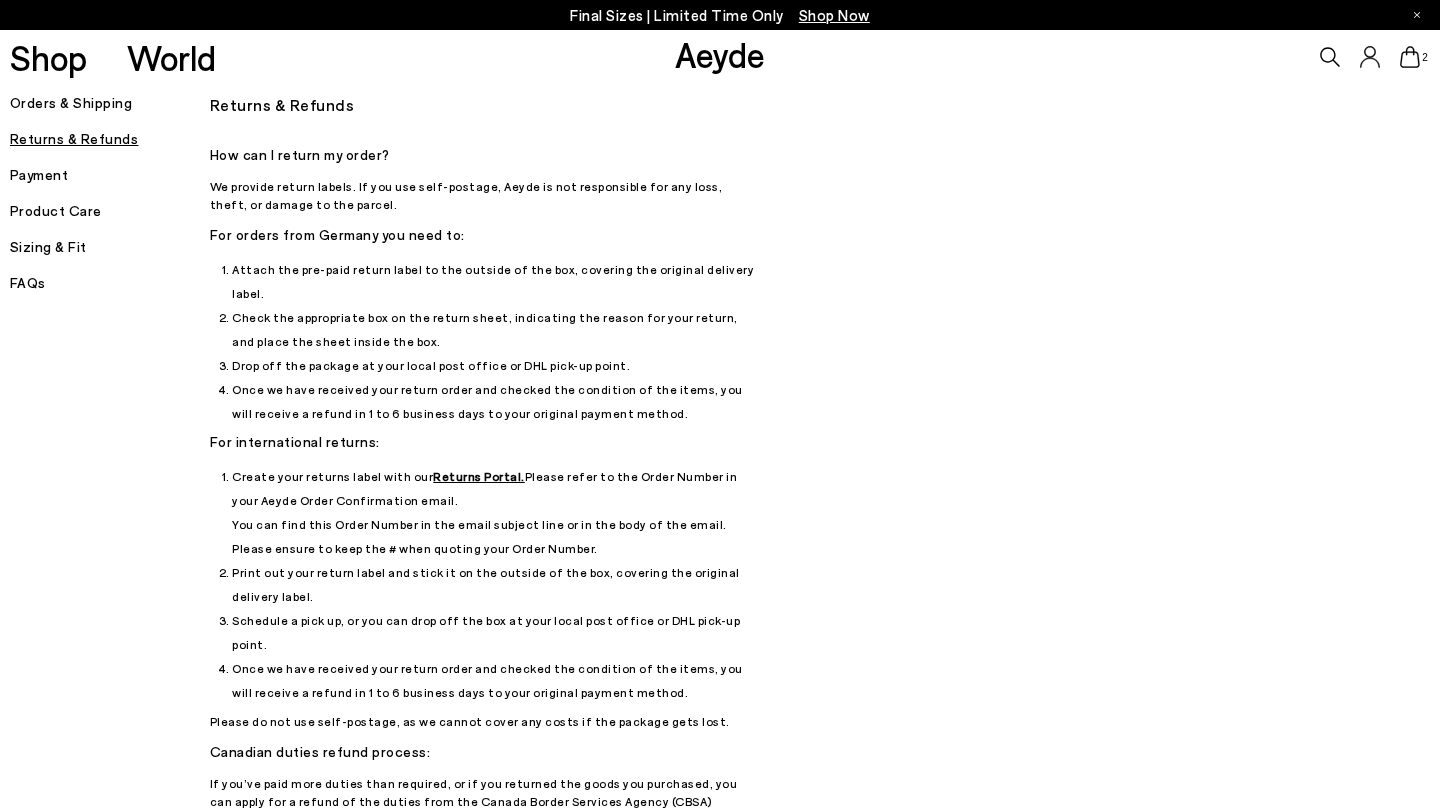 click on "Orders & Shipping" at bounding box center [110, 103] 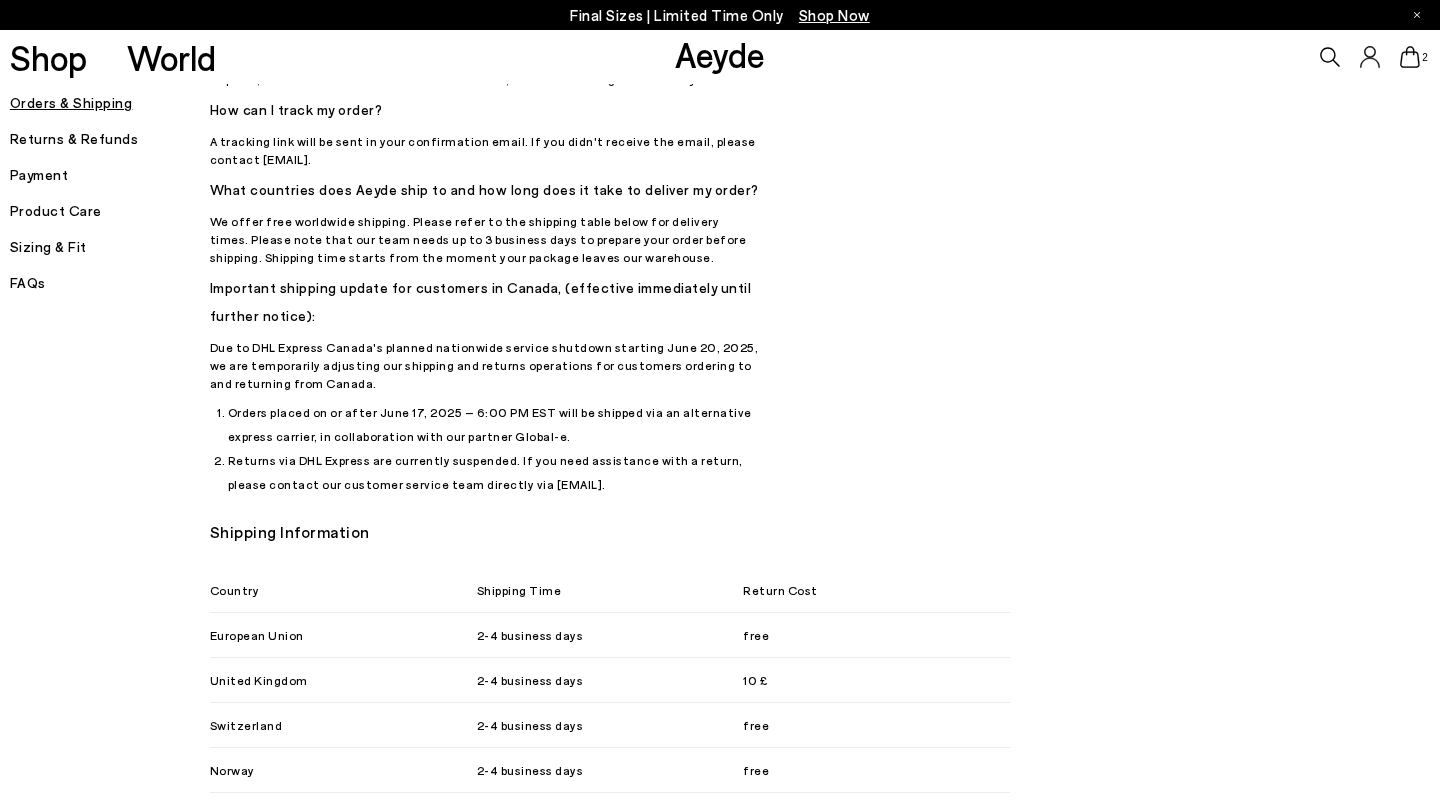 scroll, scrollTop: 0, scrollLeft: 0, axis: both 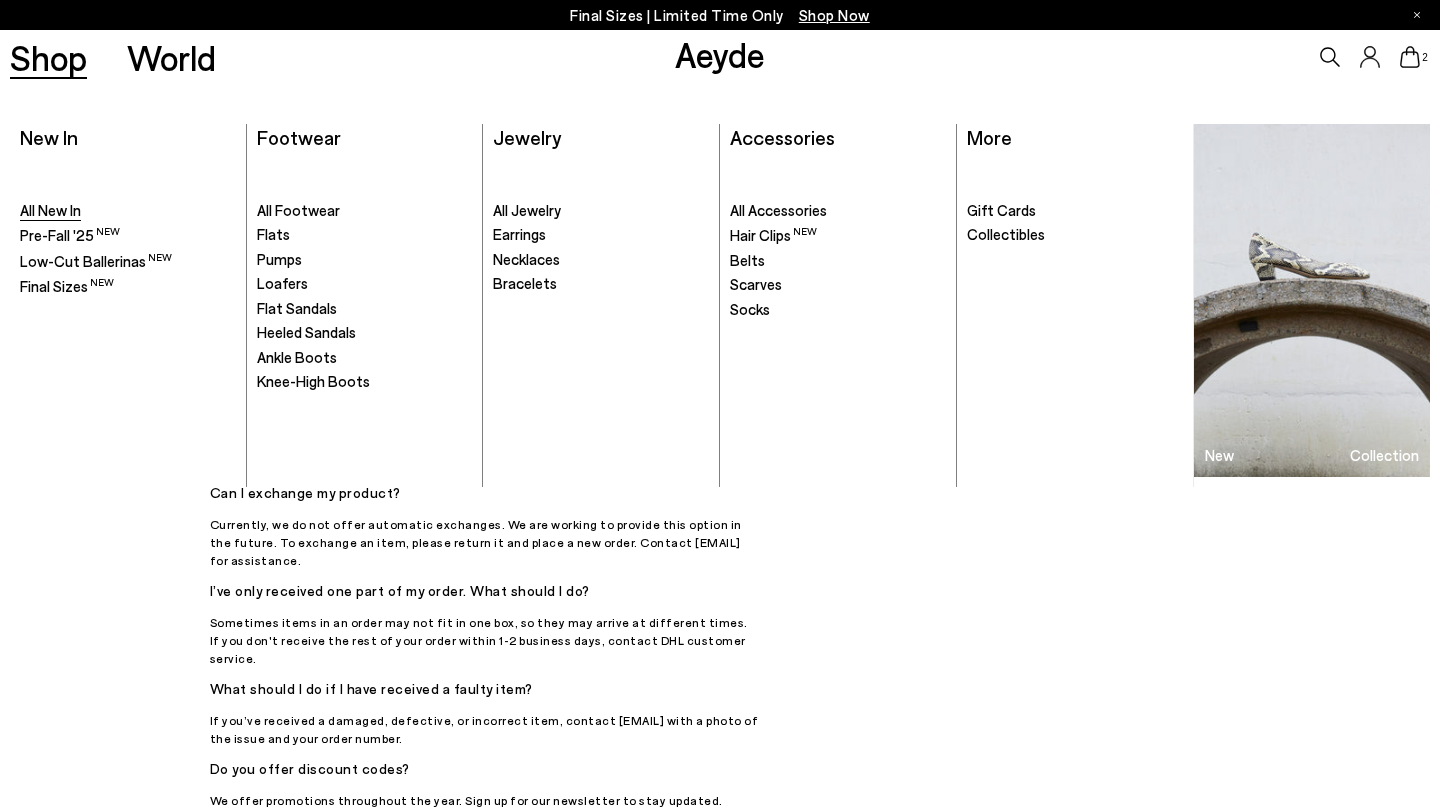 click on "All New In" at bounding box center [50, 210] 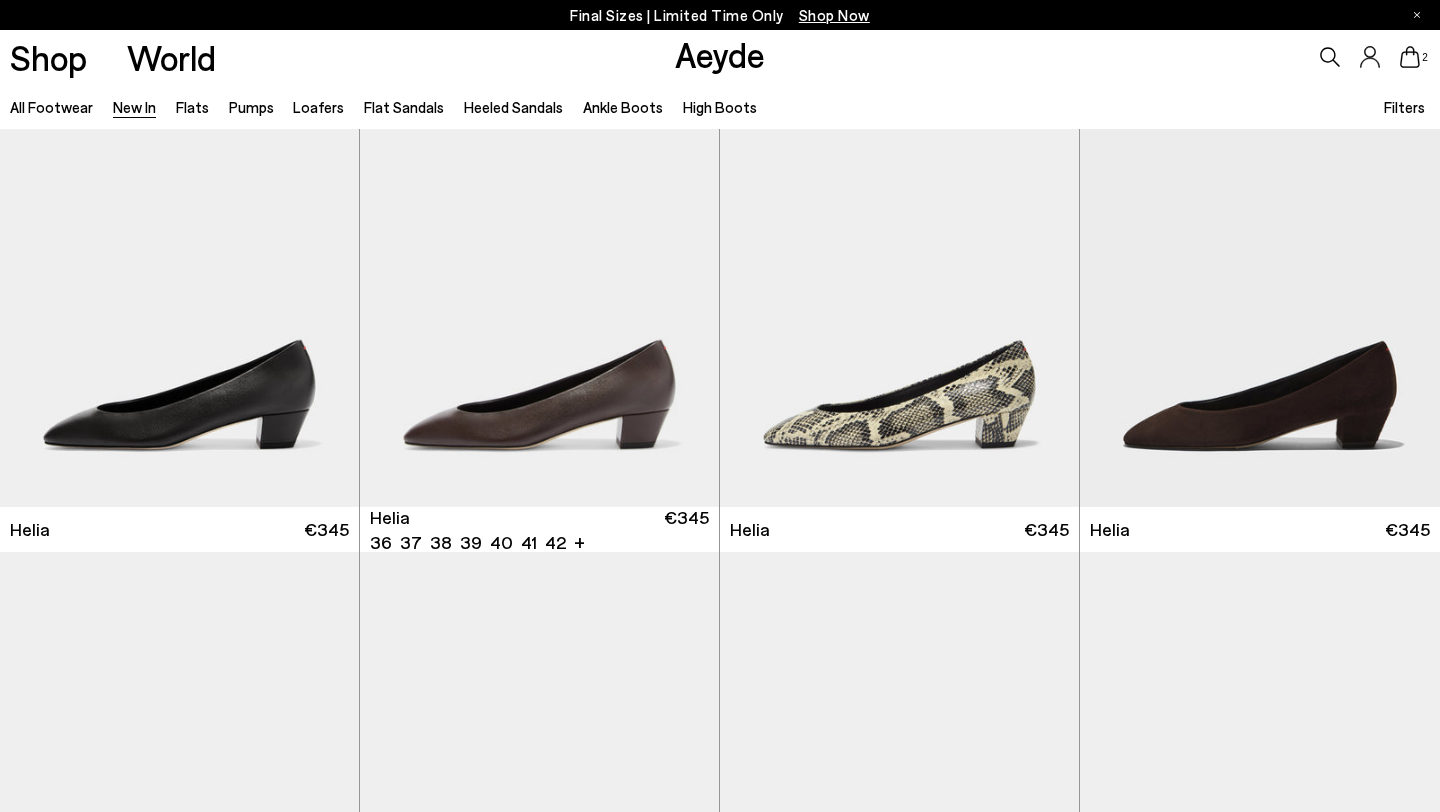scroll, scrollTop: 578, scrollLeft: 0, axis: vertical 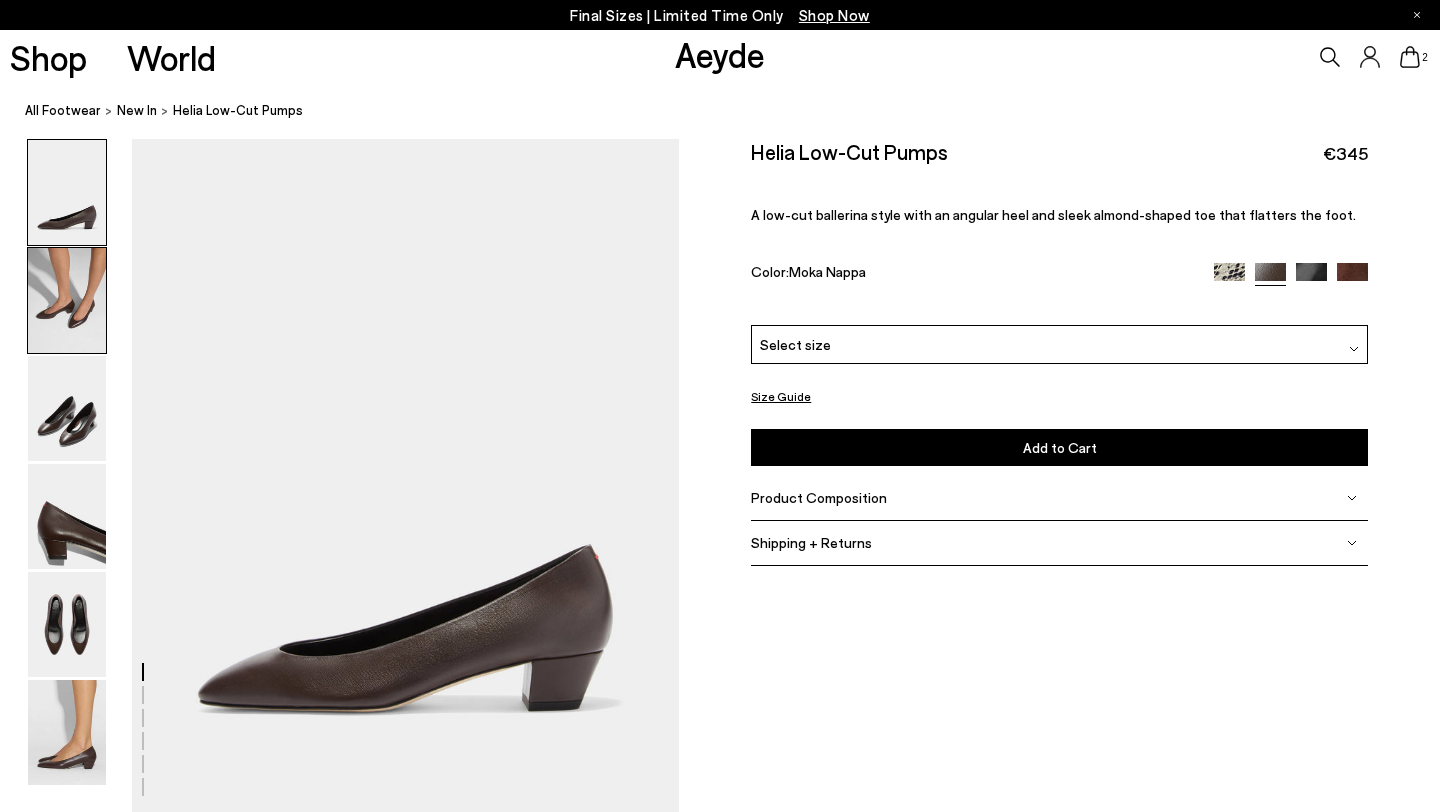 click at bounding box center [67, 300] 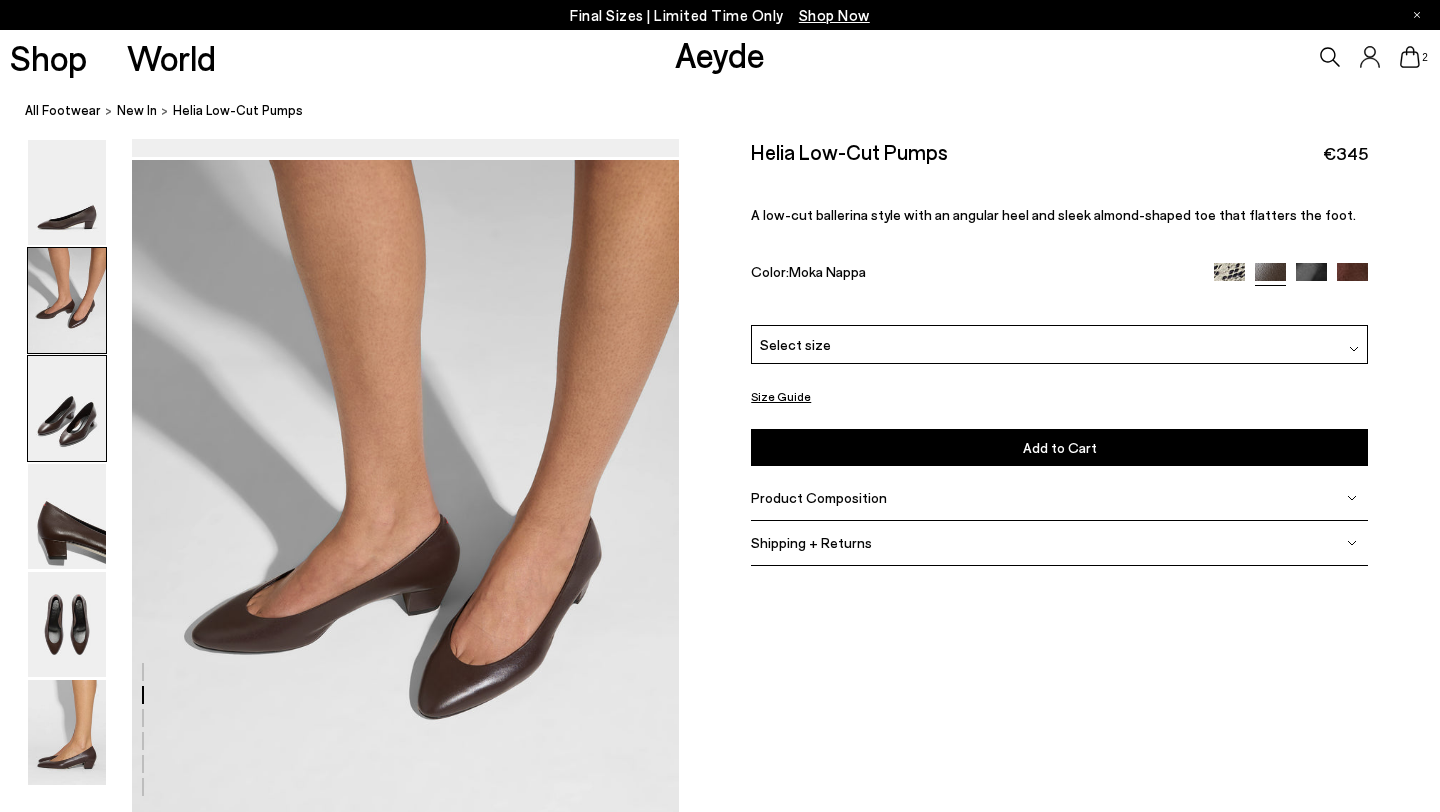 scroll, scrollTop: 678, scrollLeft: 0, axis: vertical 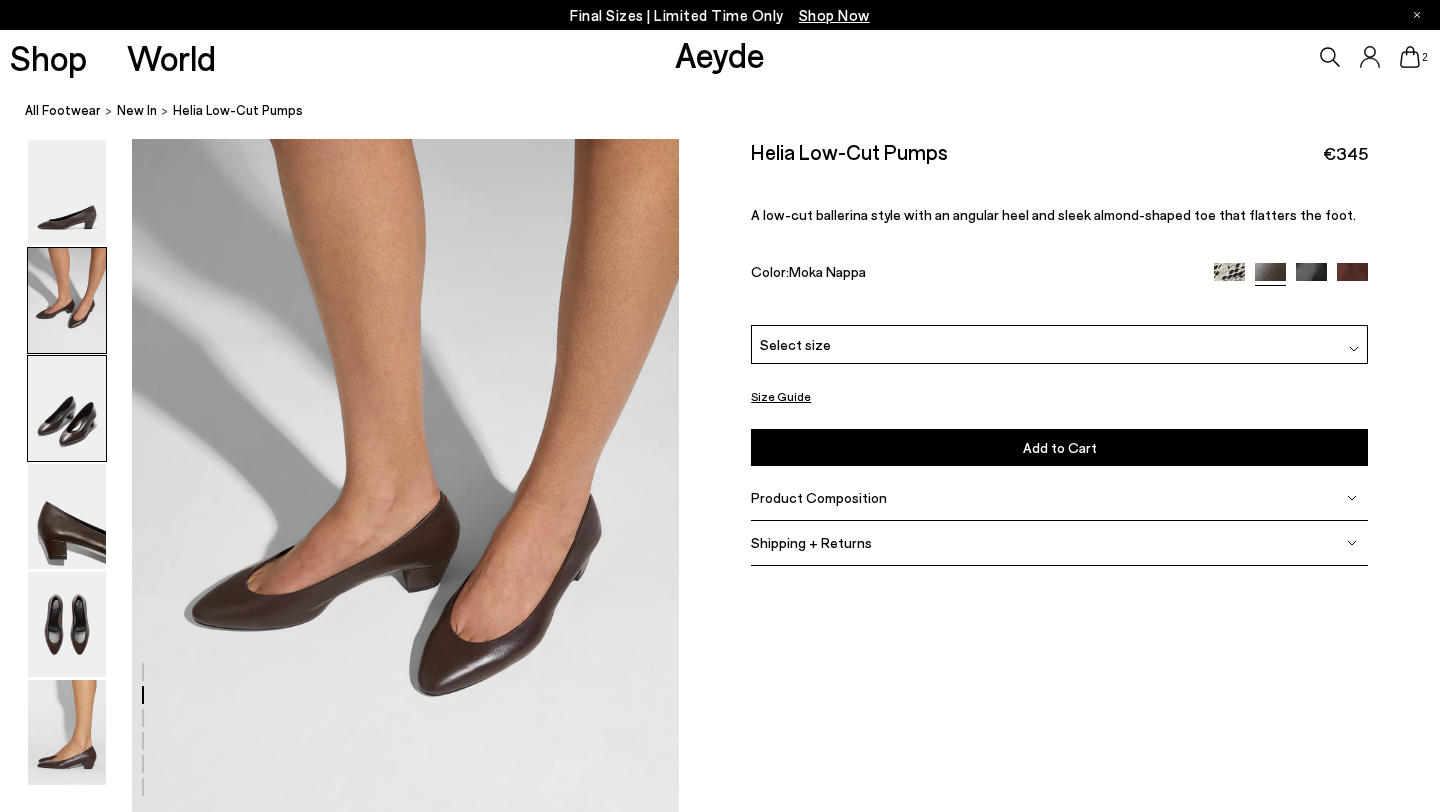 click at bounding box center [67, 408] 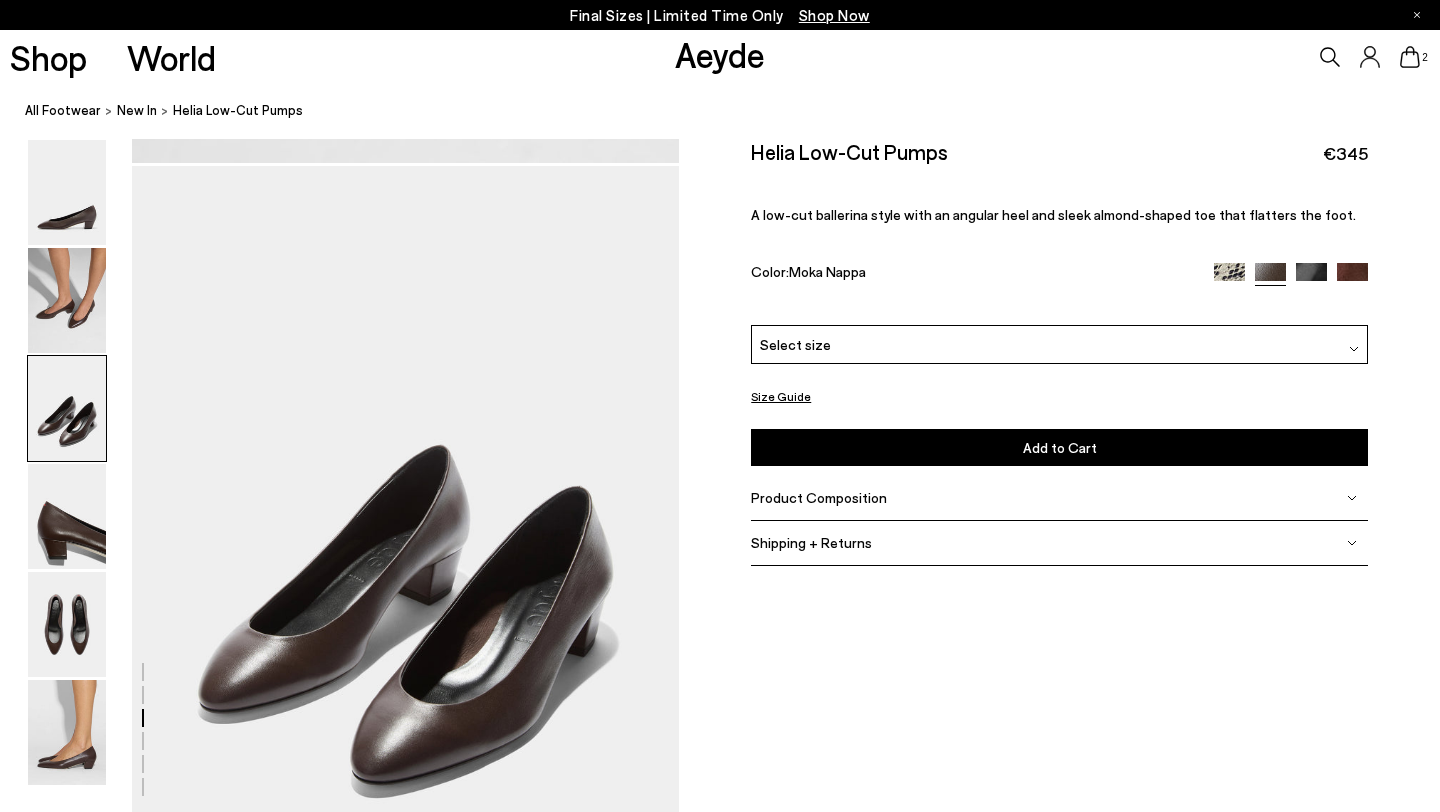 scroll, scrollTop: 1411, scrollLeft: 0, axis: vertical 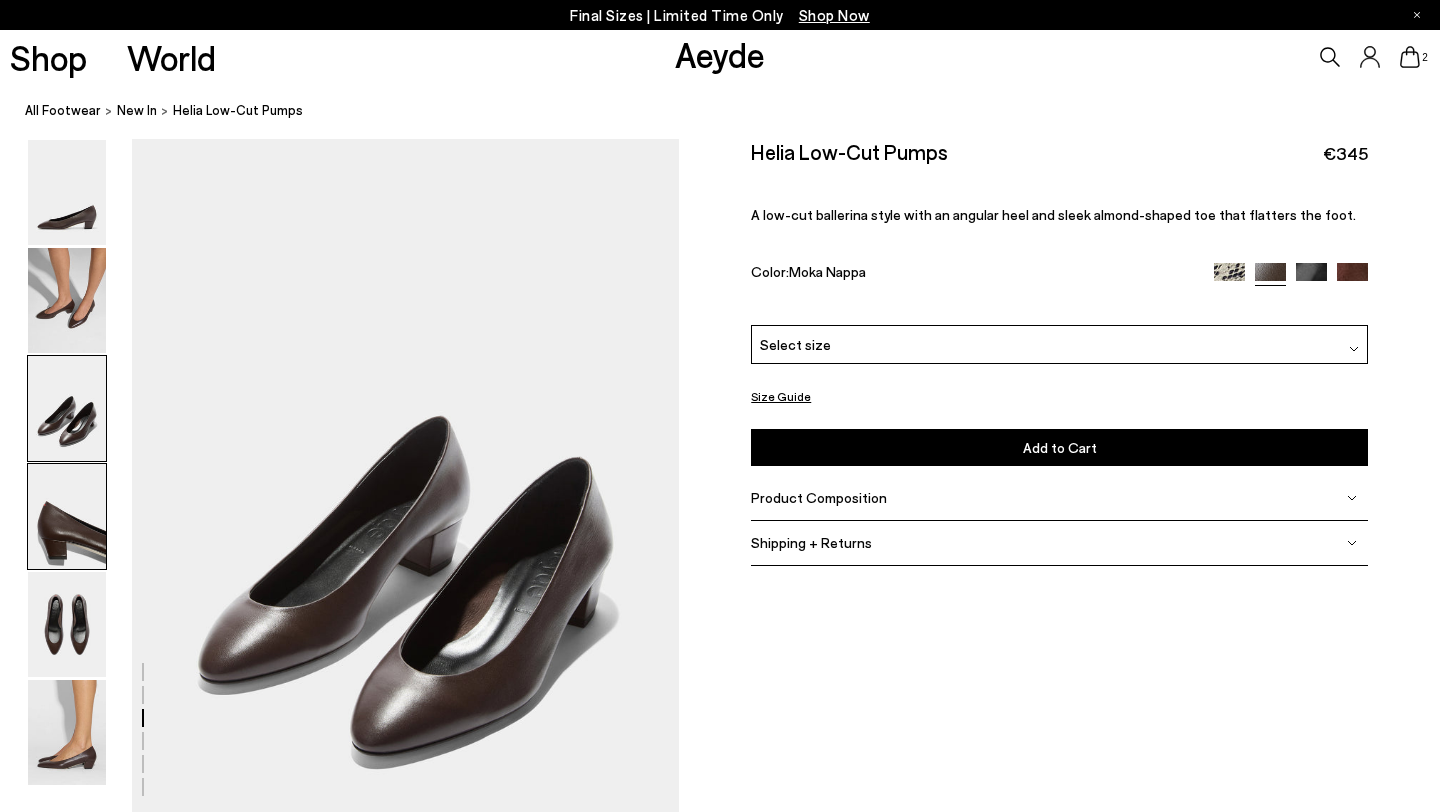 click at bounding box center (67, 516) 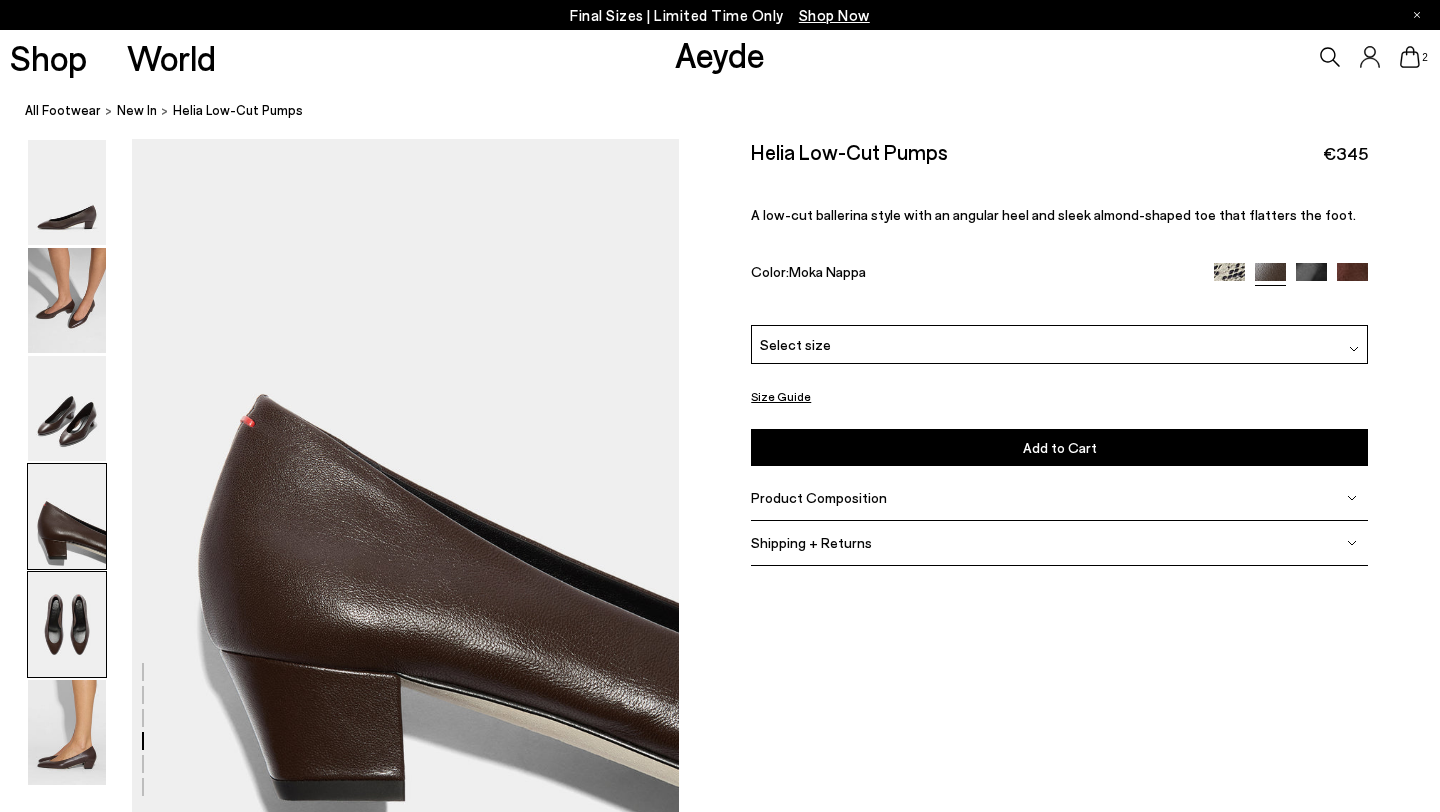 click at bounding box center (67, 624) 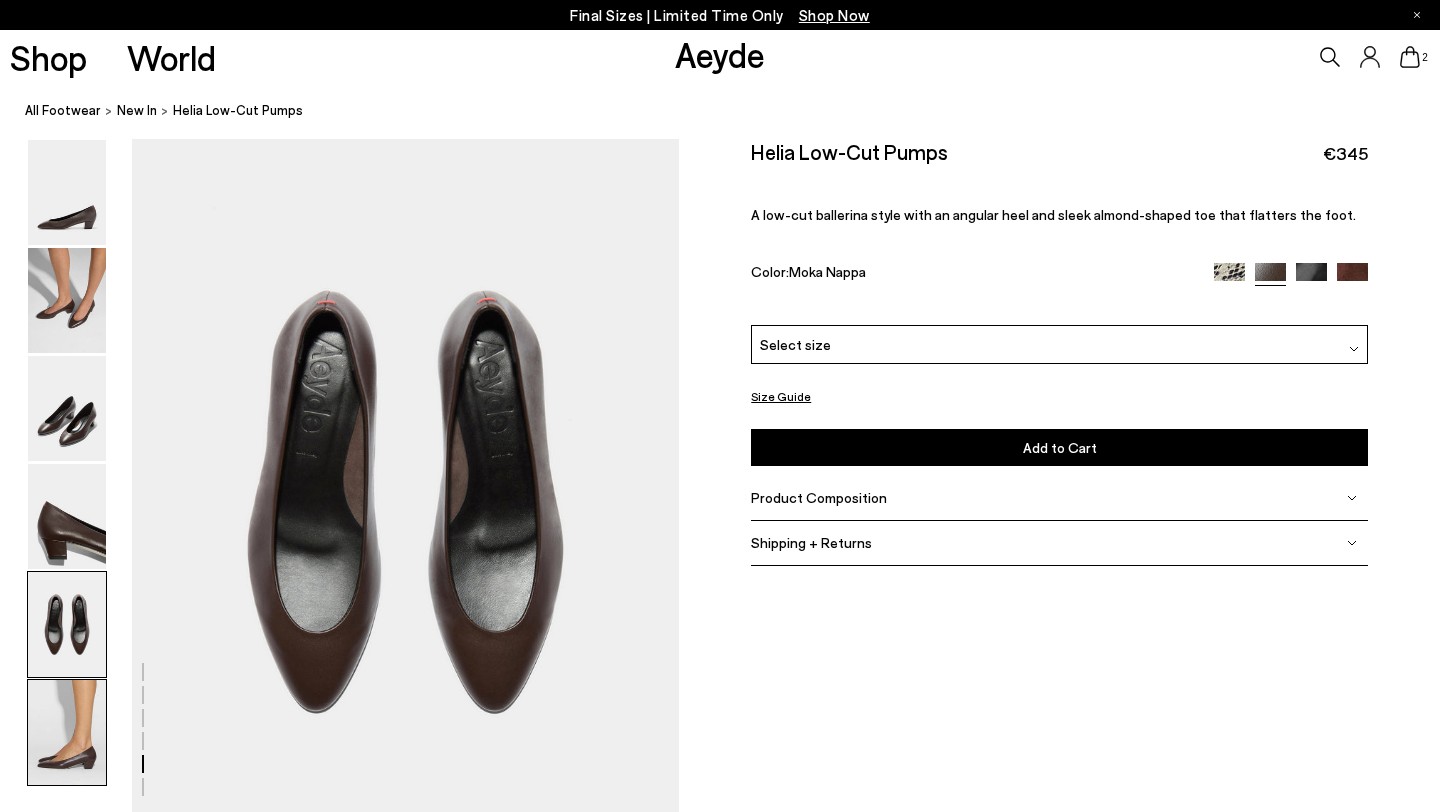 click at bounding box center (67, 732) 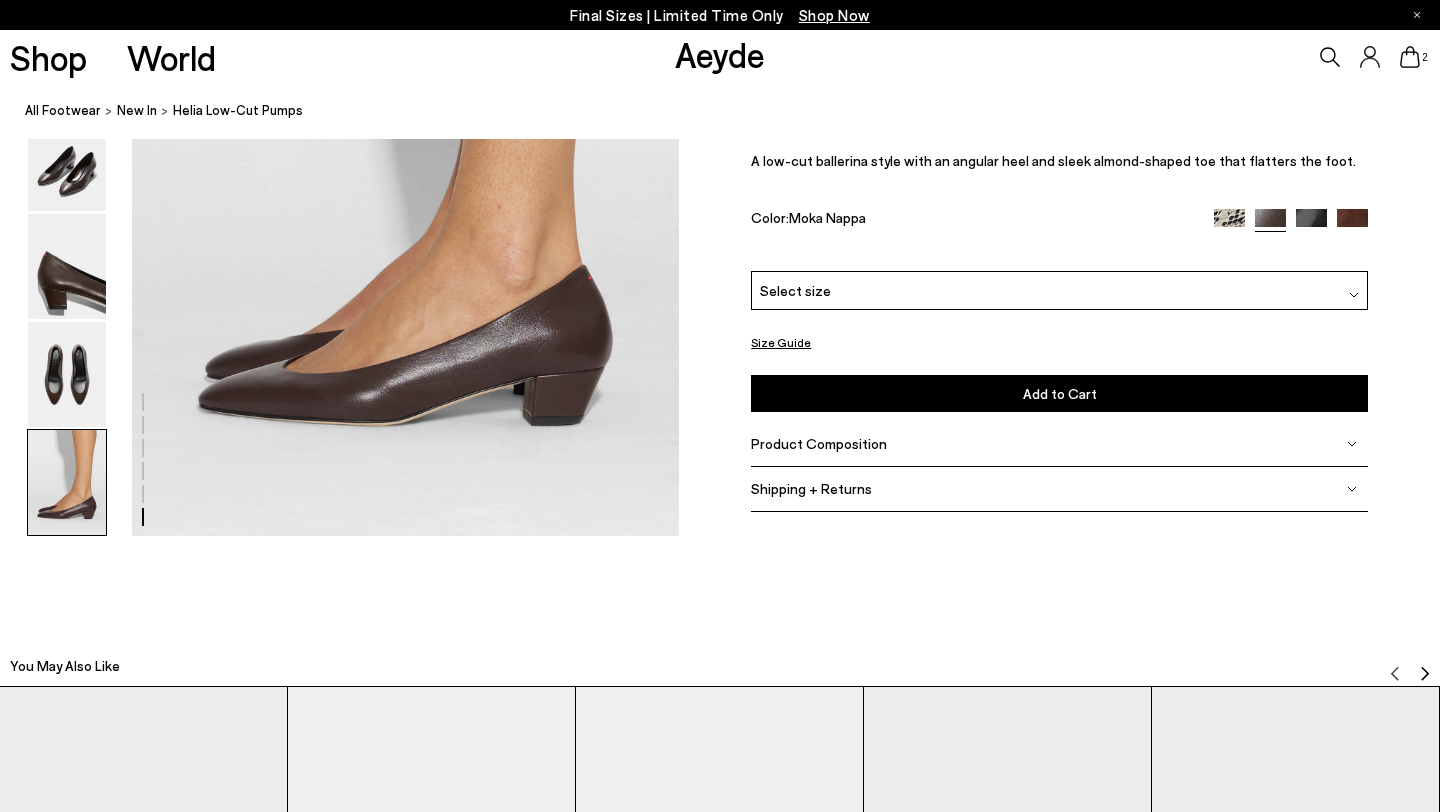 scroll, scrollTop: 3913, scrollLeft: 0, axis: vertical 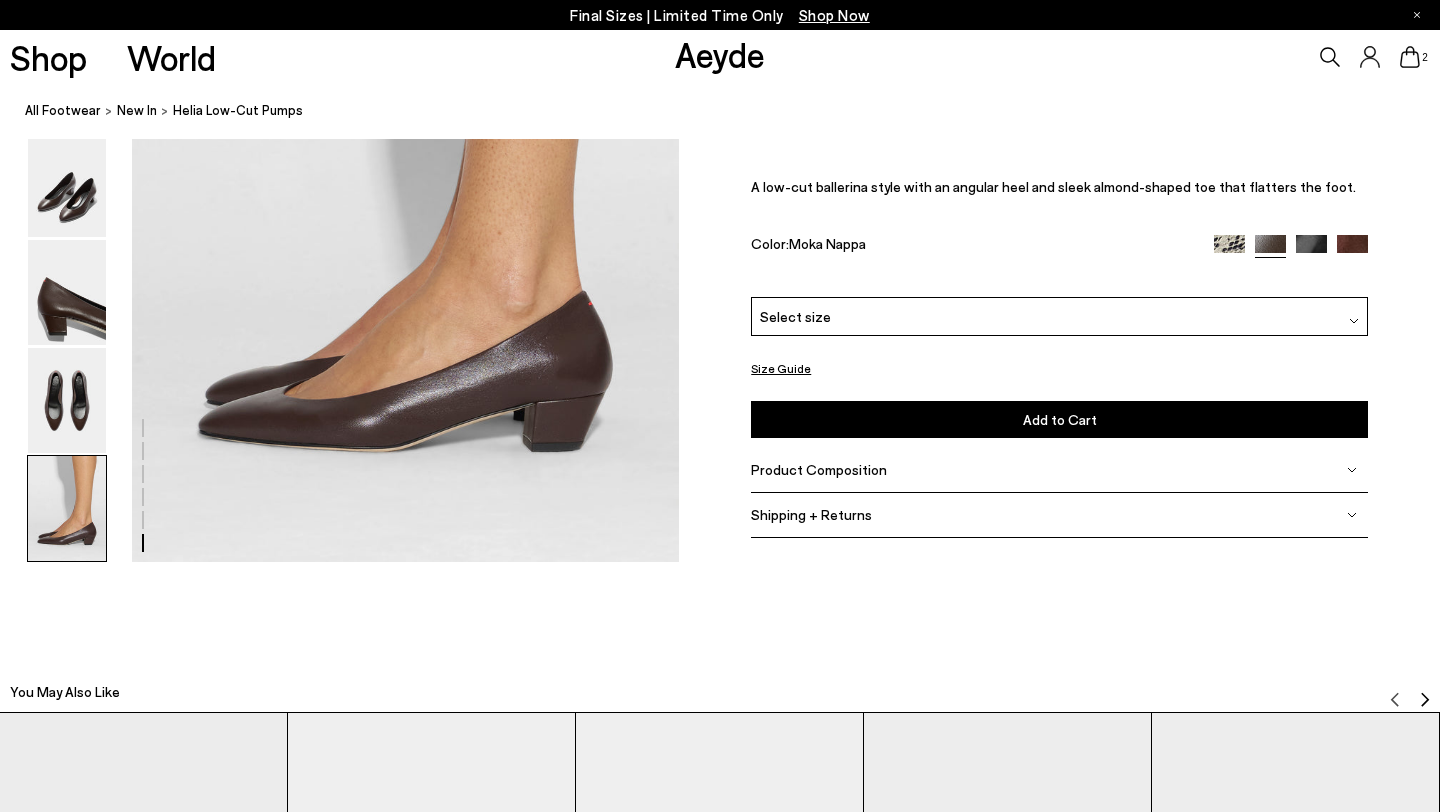 click on "Product Composition" at bounding box center [1059, 470] 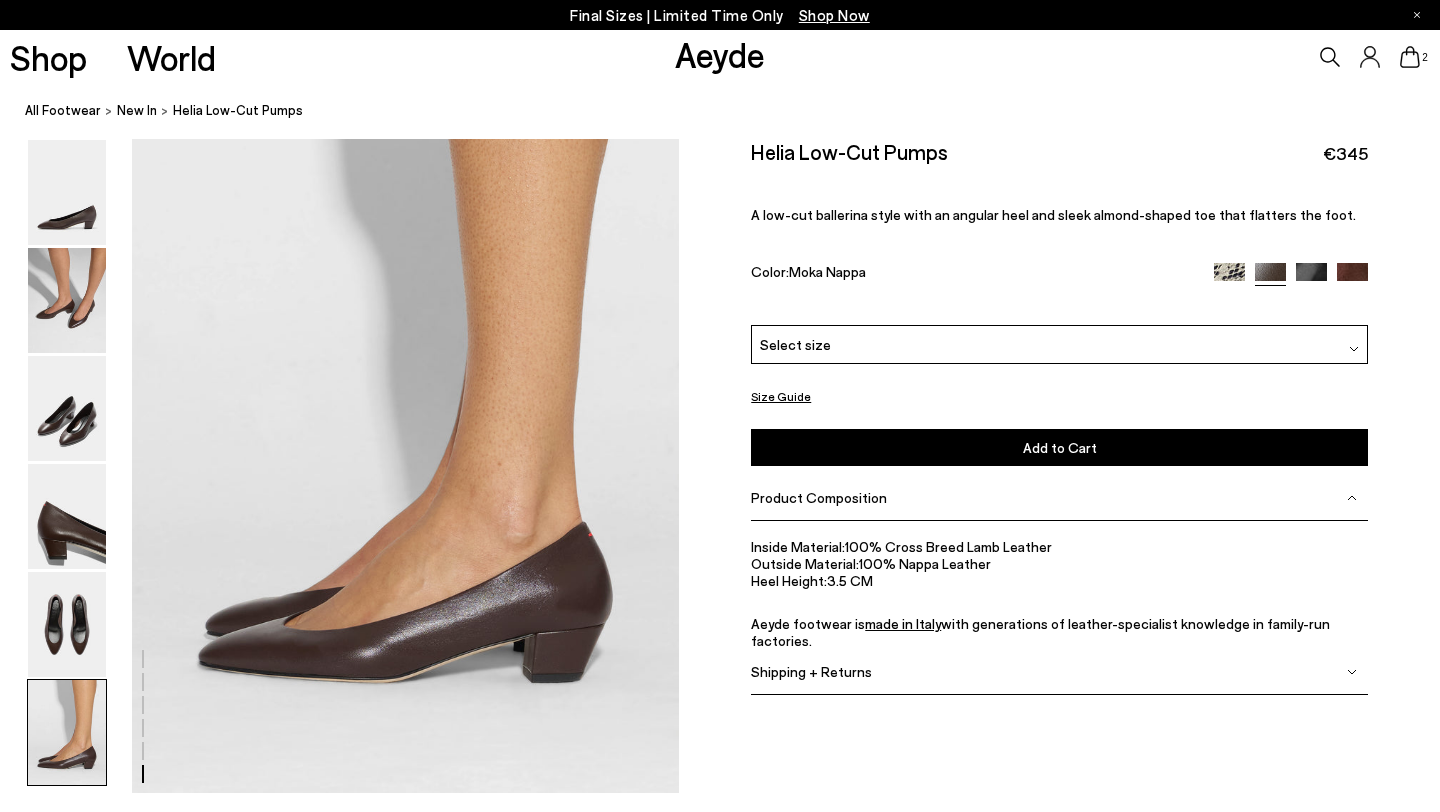 scroll, scrollTop: 3565, scrollLeft: 0, axis: vertical 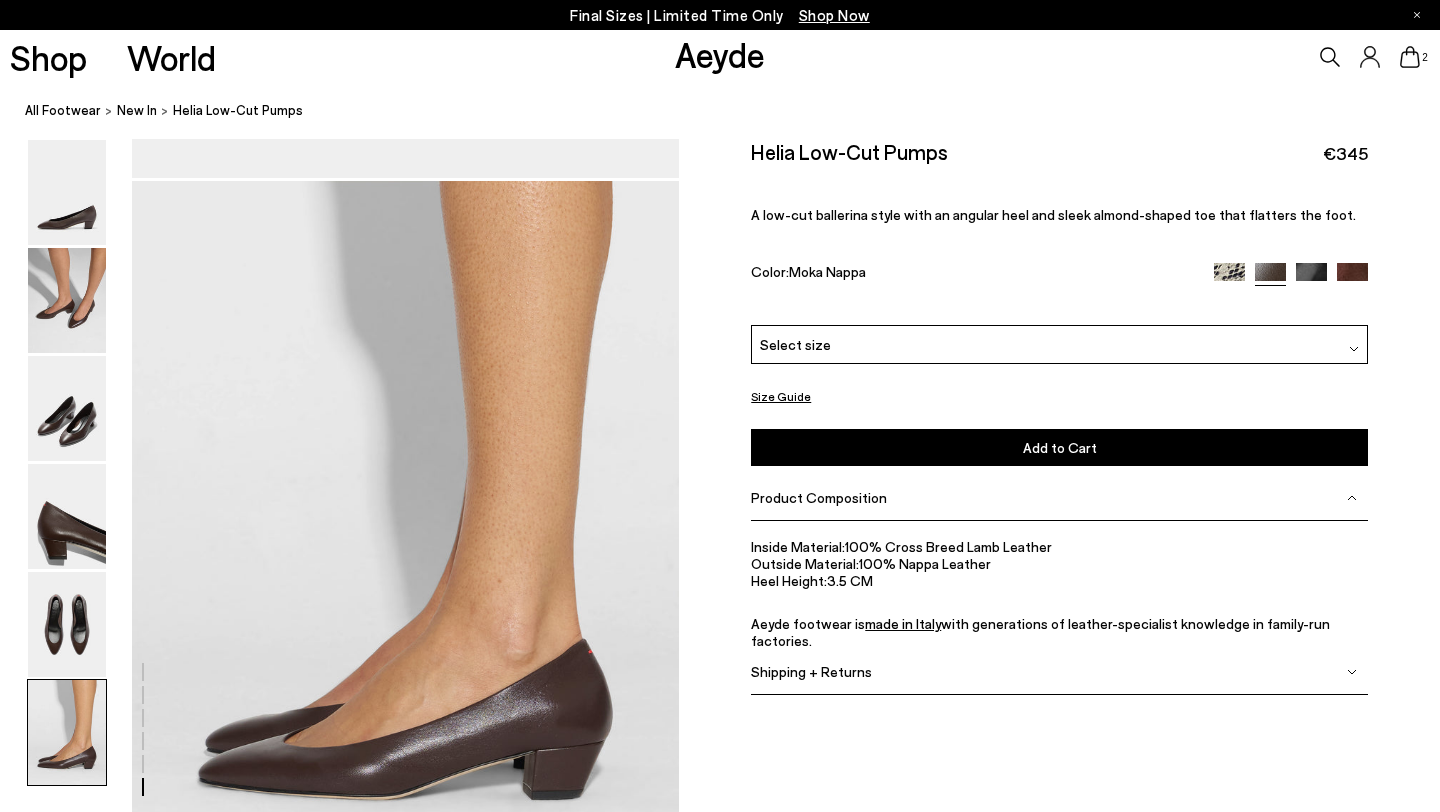 click on "Select size" at bounding box center (1059, 344) 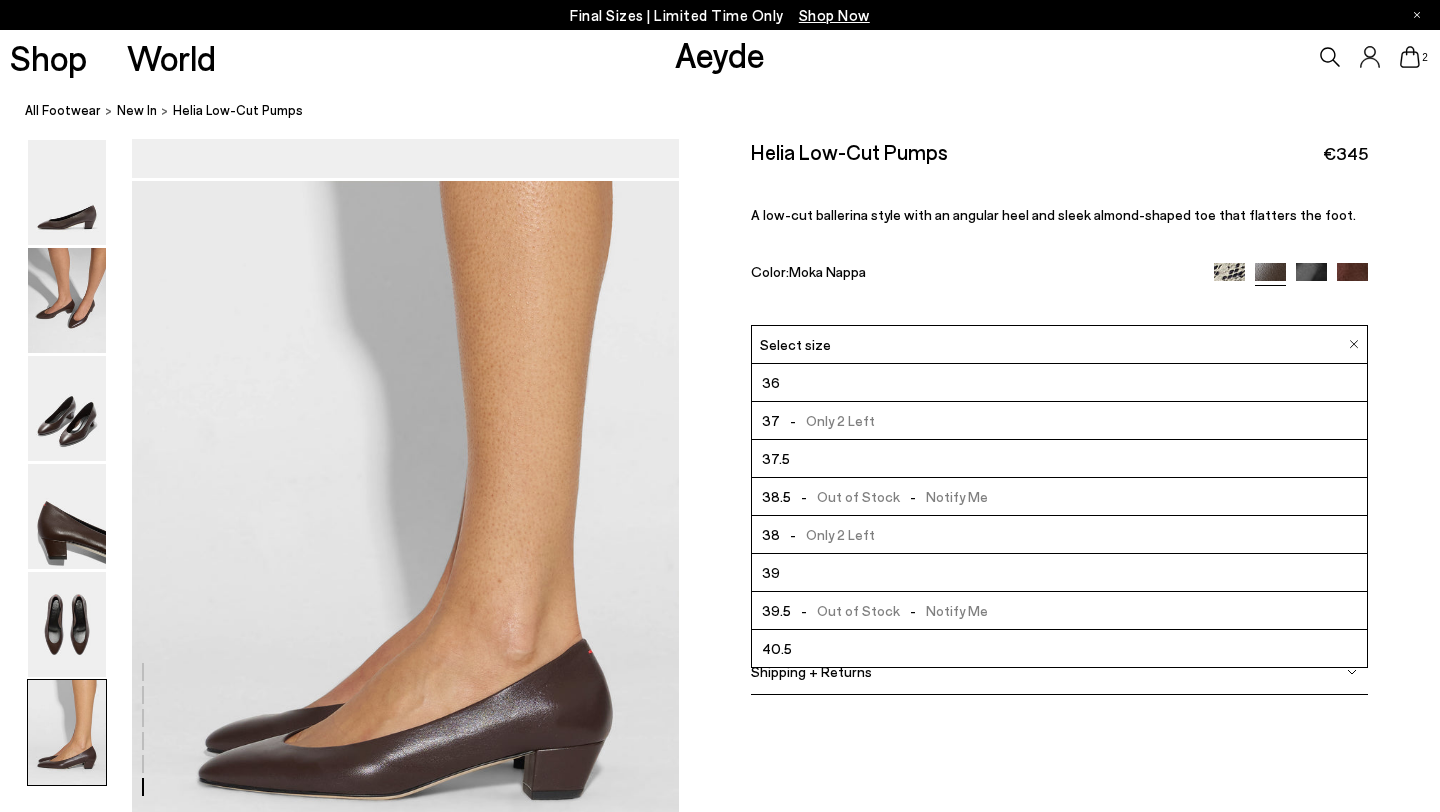 click on "Select size" at bounding box center (1059, 344) 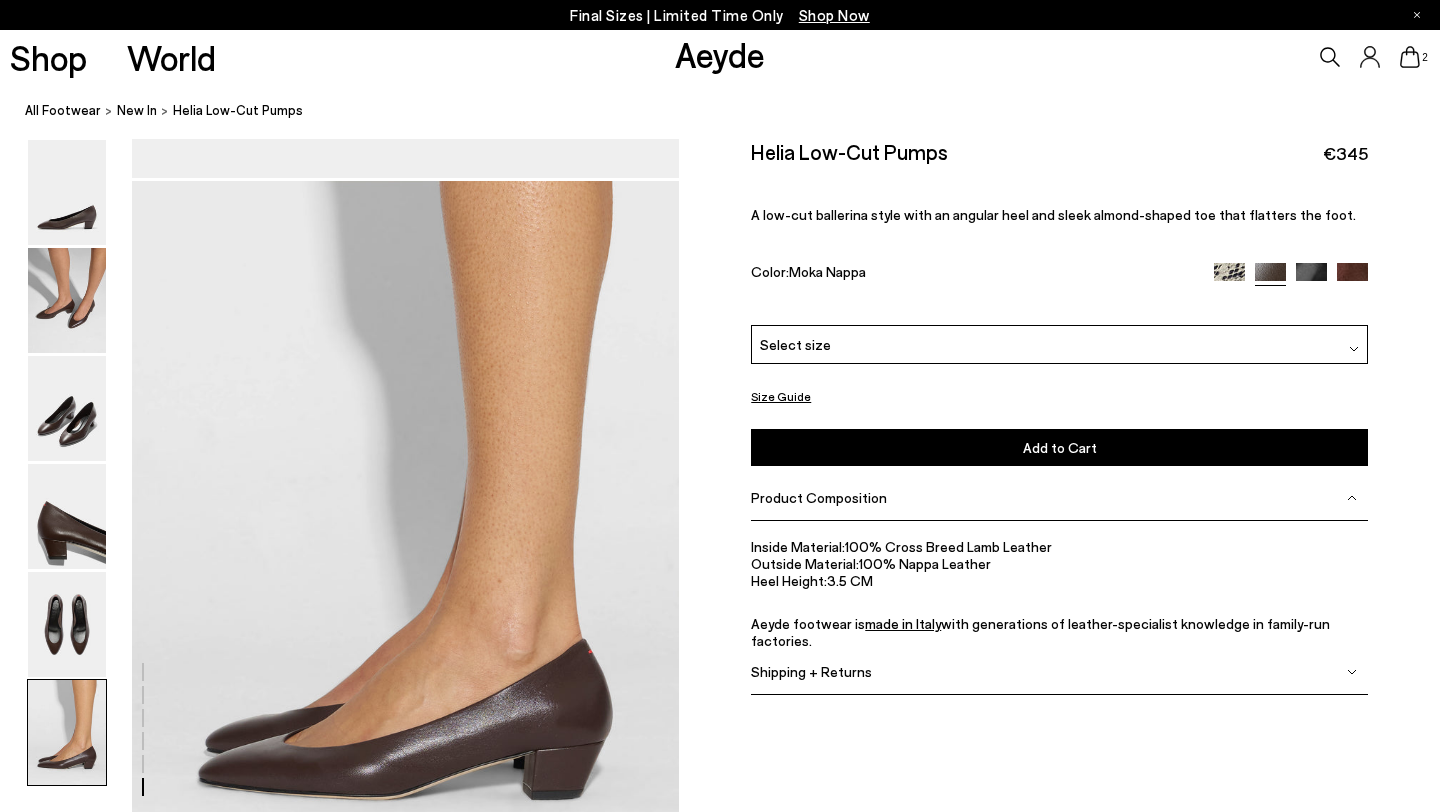 click on "Color:  Moka Nappa" at bounding box center [1059, 273] 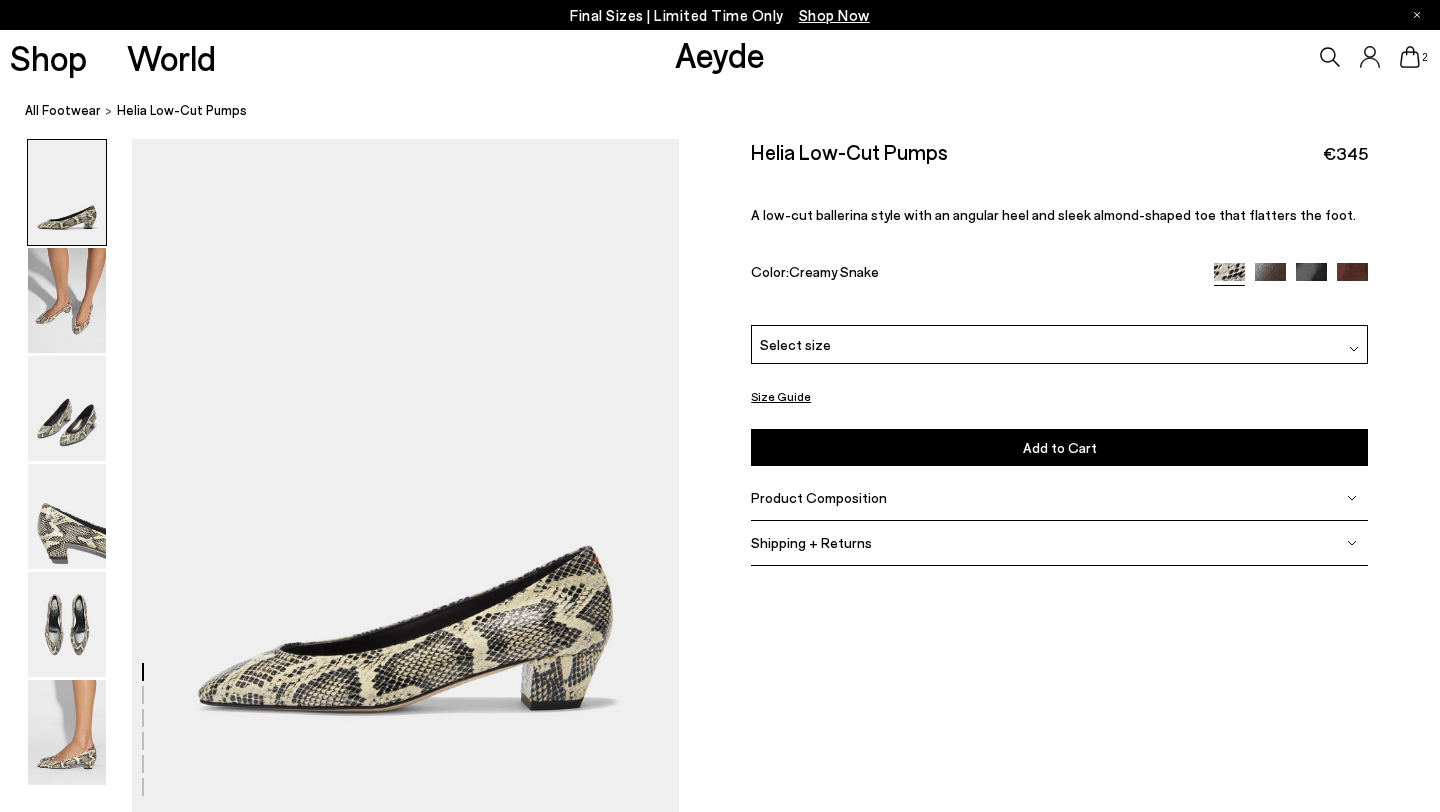 scroll, scrollTop: 0, scrollLeft: 0, axis: both 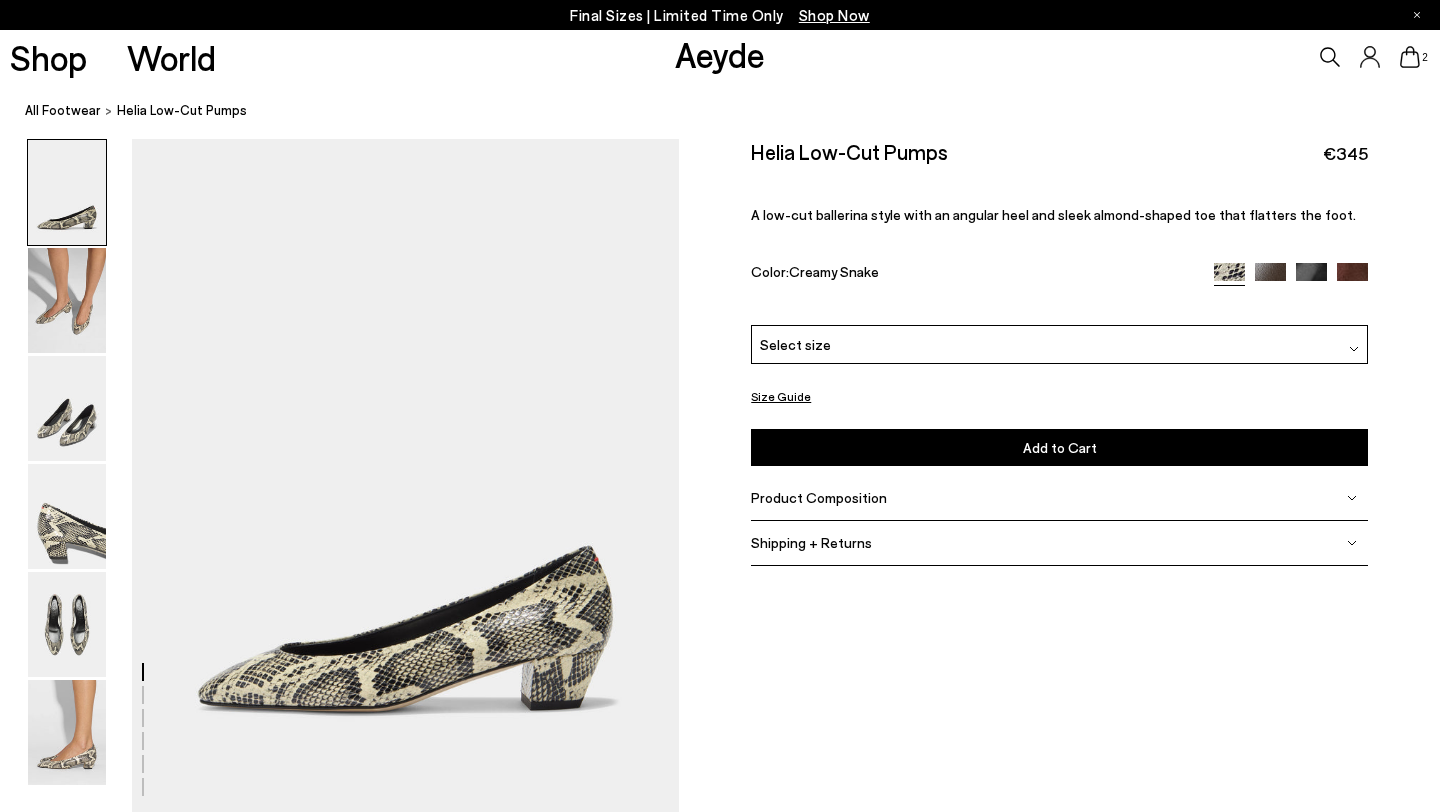 click at bounding box center (1311, 278) 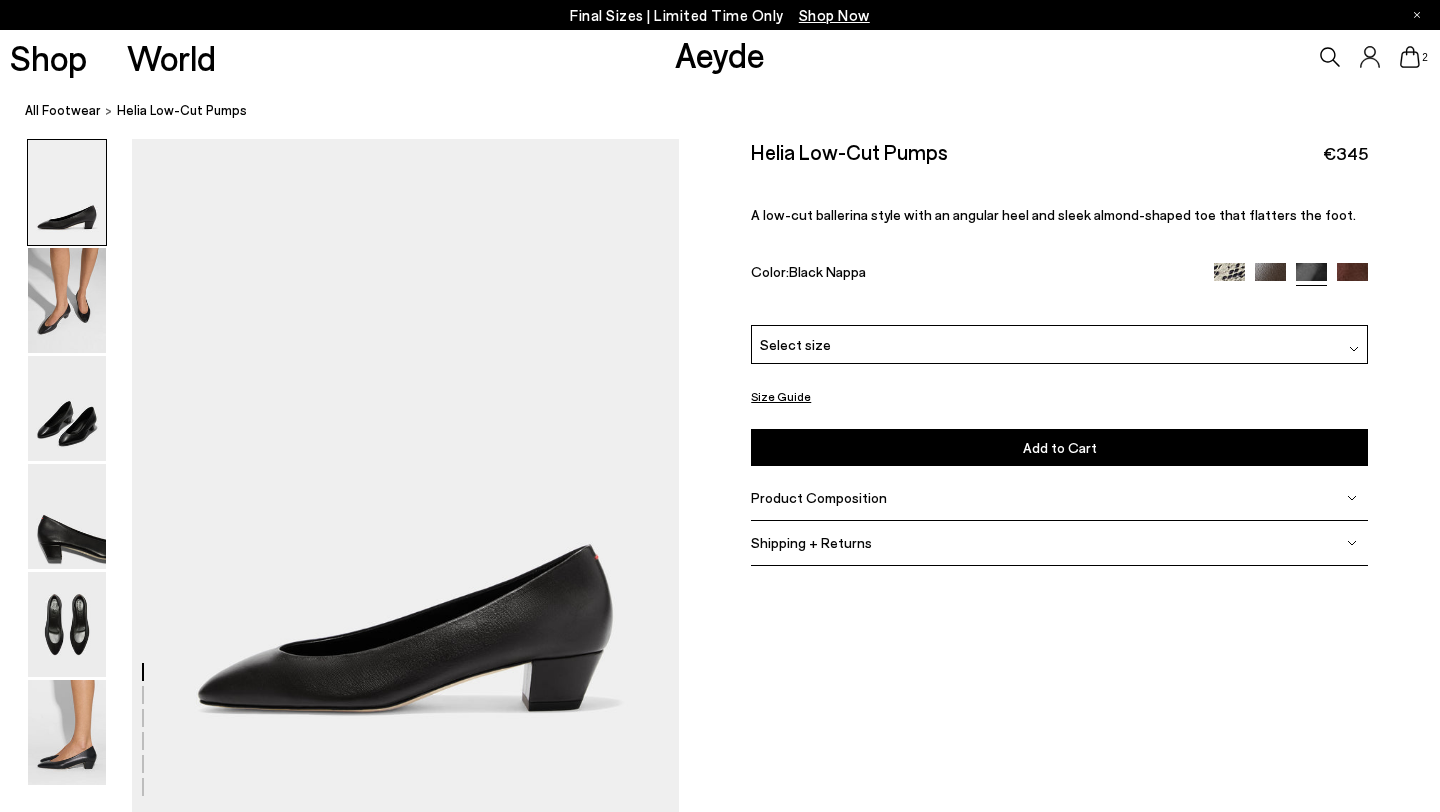 scroll, scrollTop: 0, scrollLeft: 0, axis: both 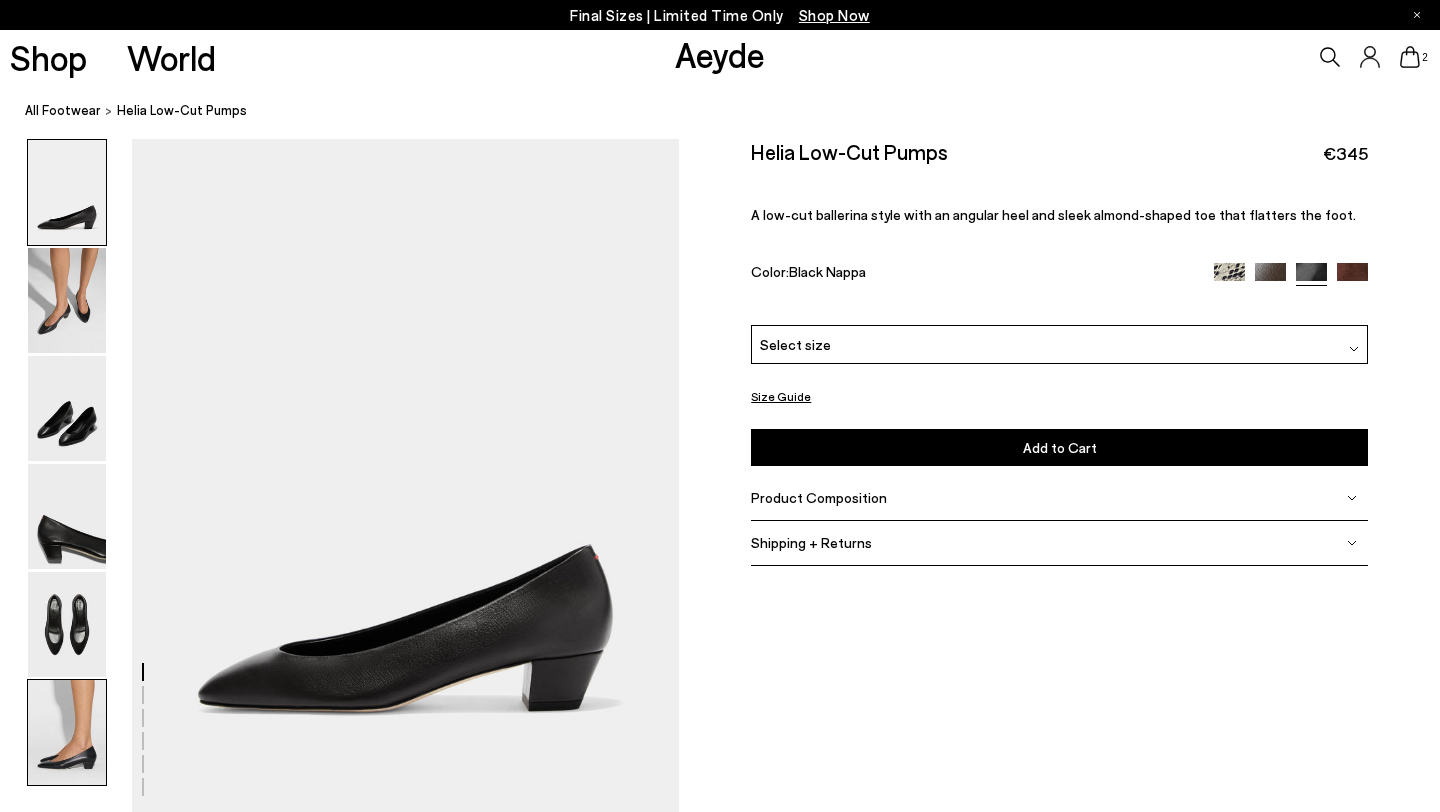 click at bounding box center [67, 732] 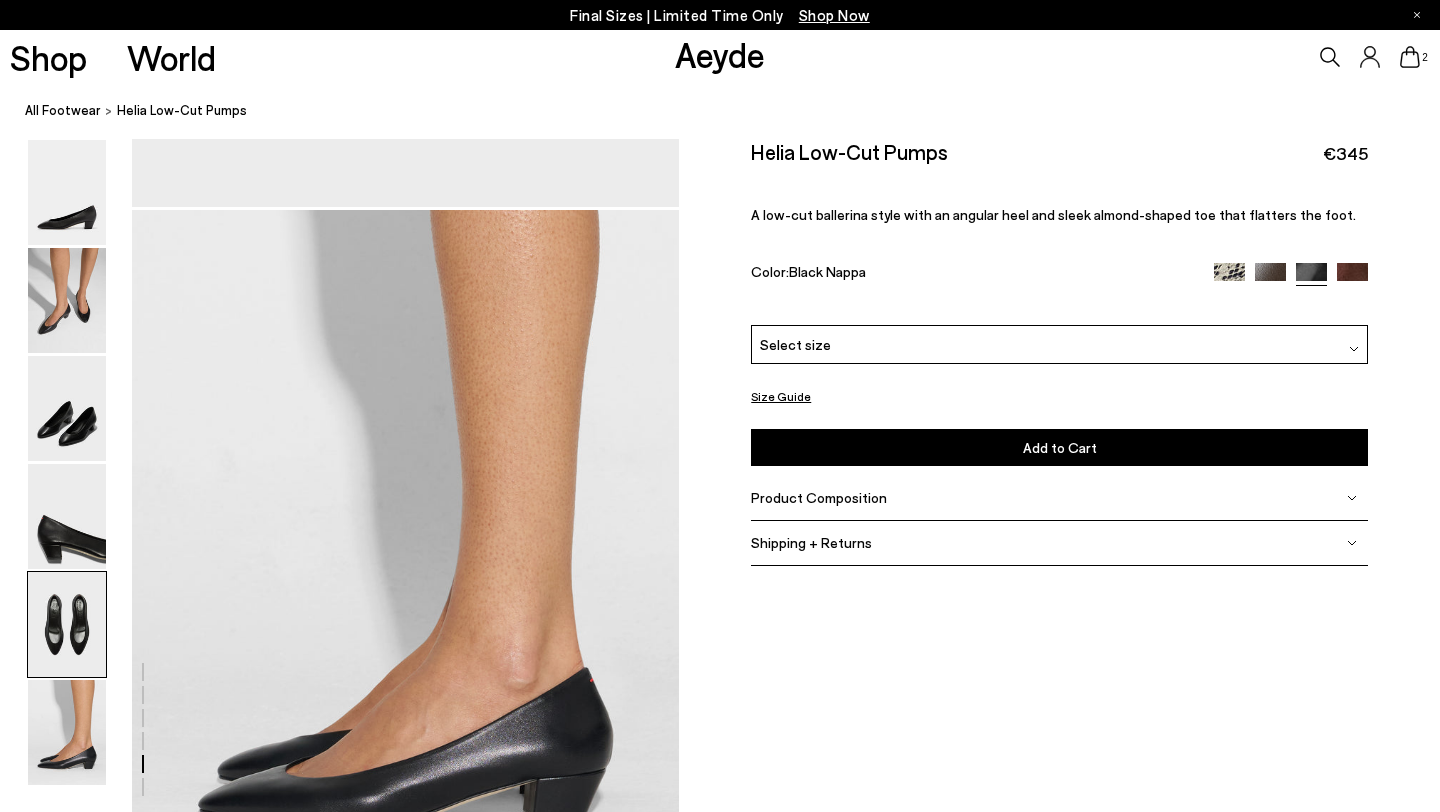 scroll, scrollTop: 3745, scrollLeft: 0, axis: vertical 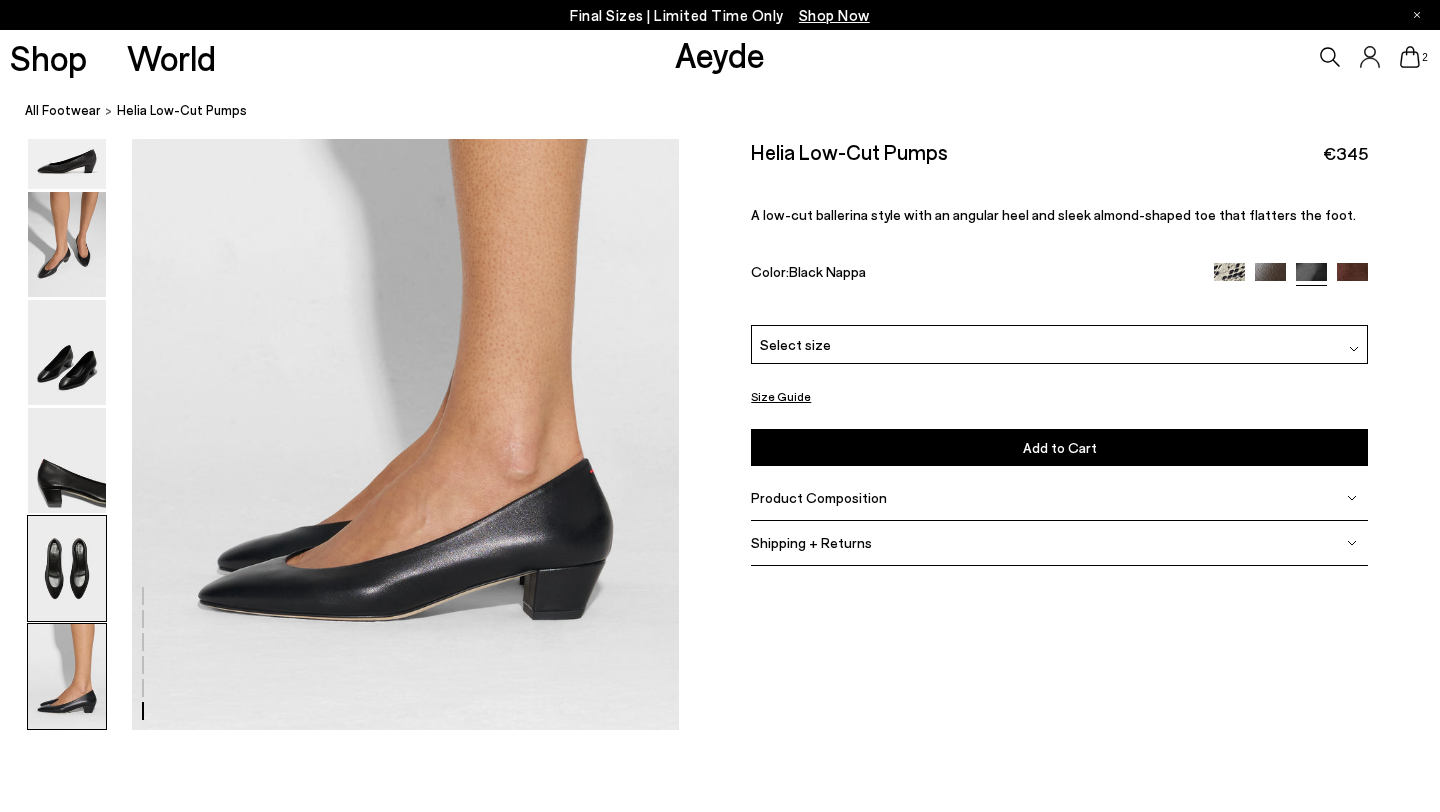 click at bounding box center [67, 568] 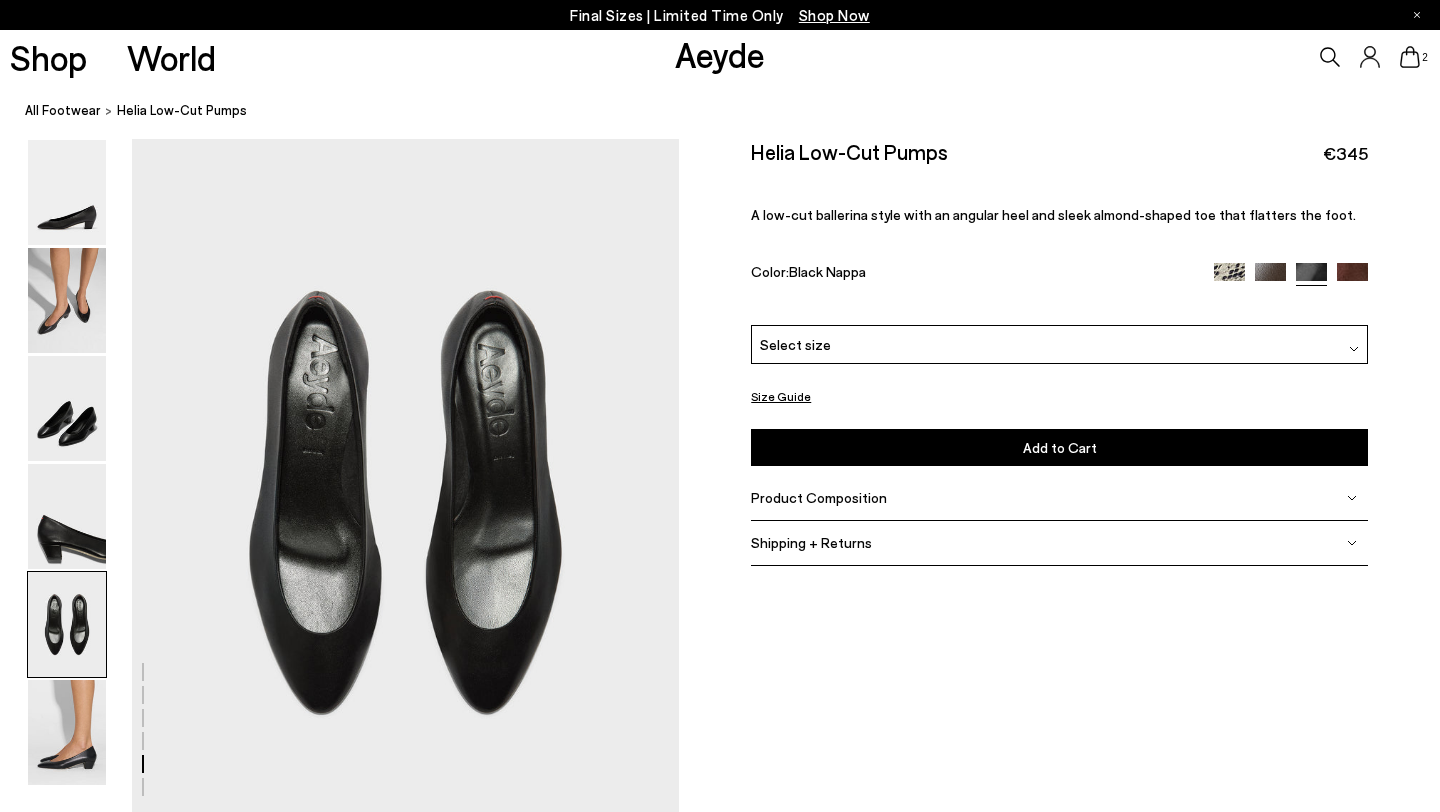 scroll, scrollTop: 2876, scrollLeft: 0, axis: vertical 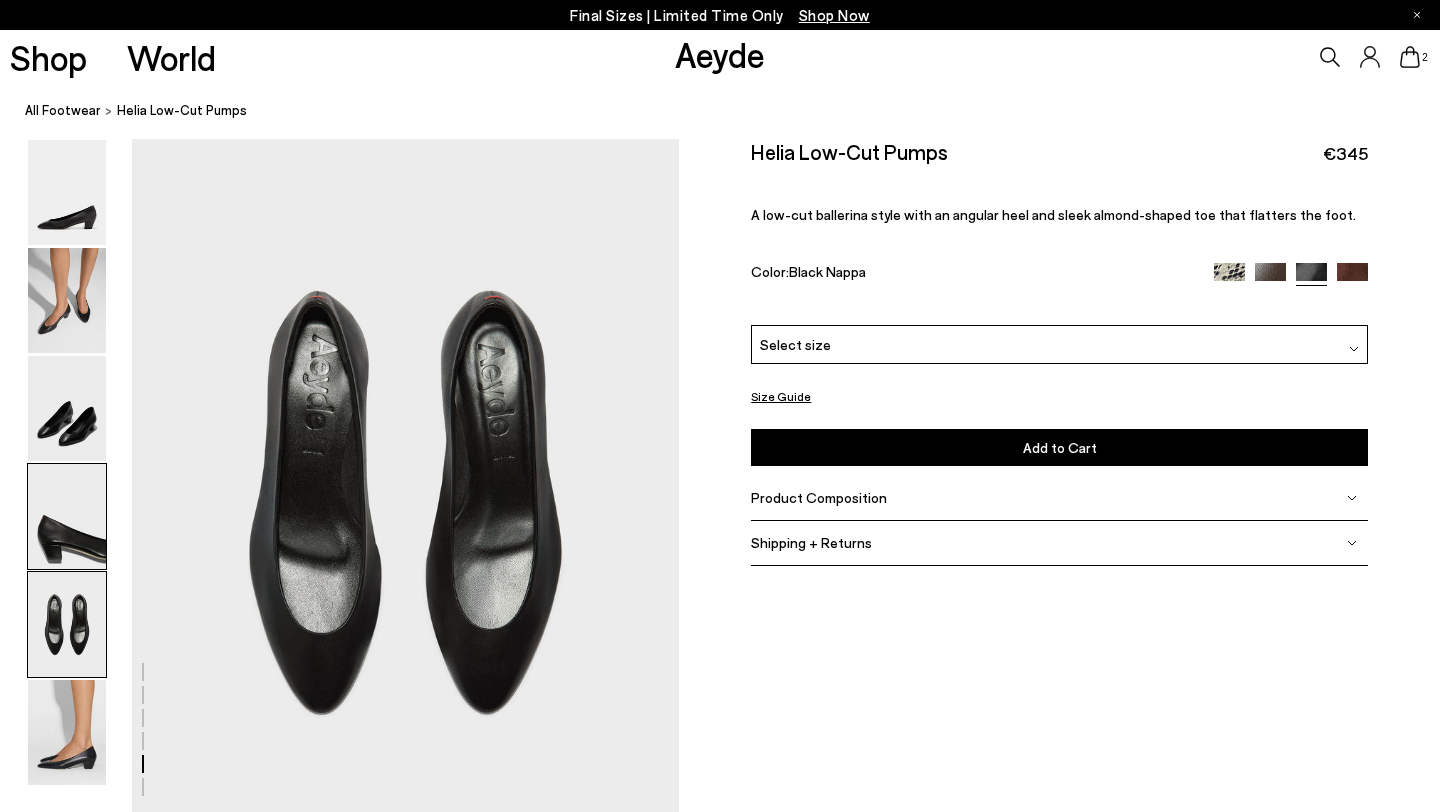 click at bounding box center (67, 516) 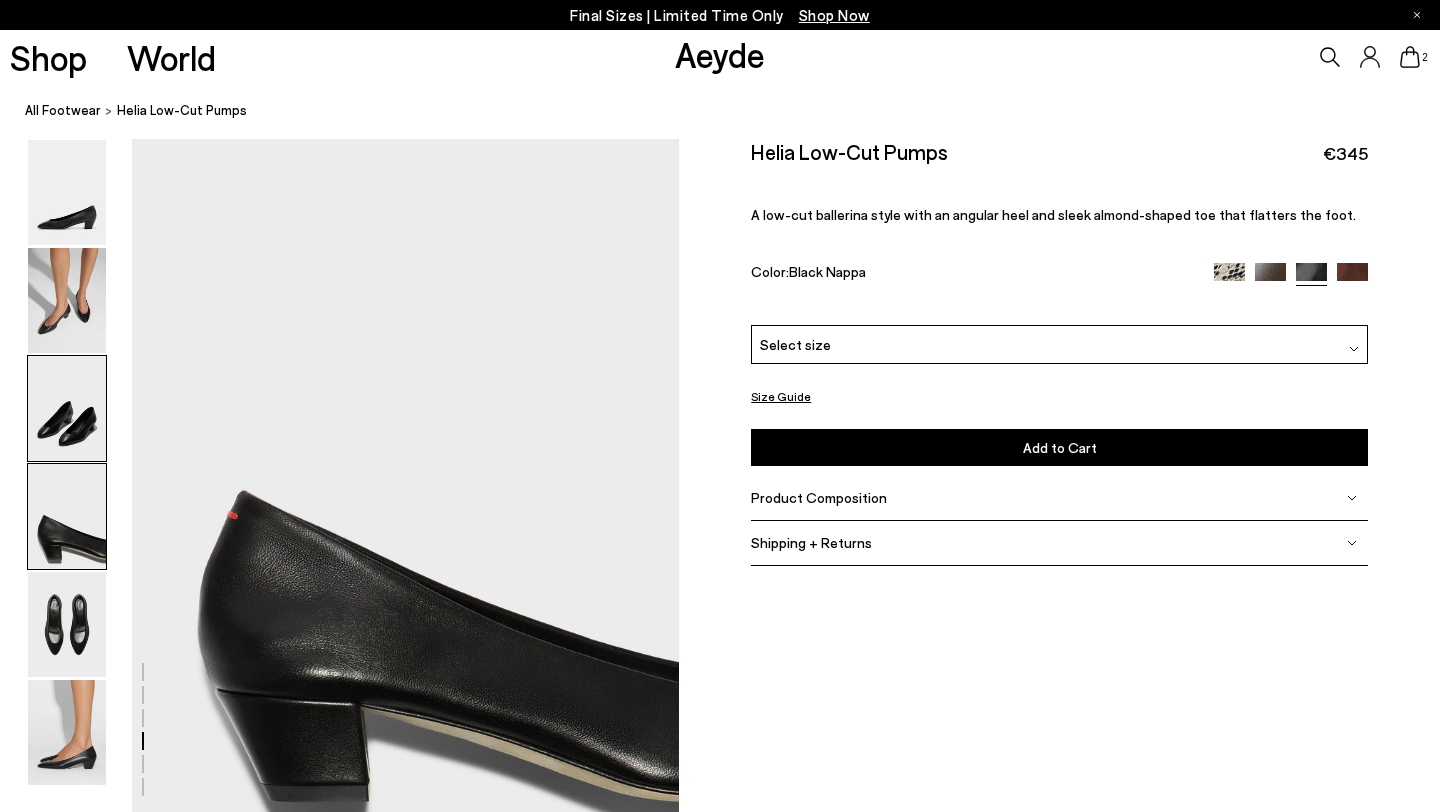 click at bounding box center (67, 408) 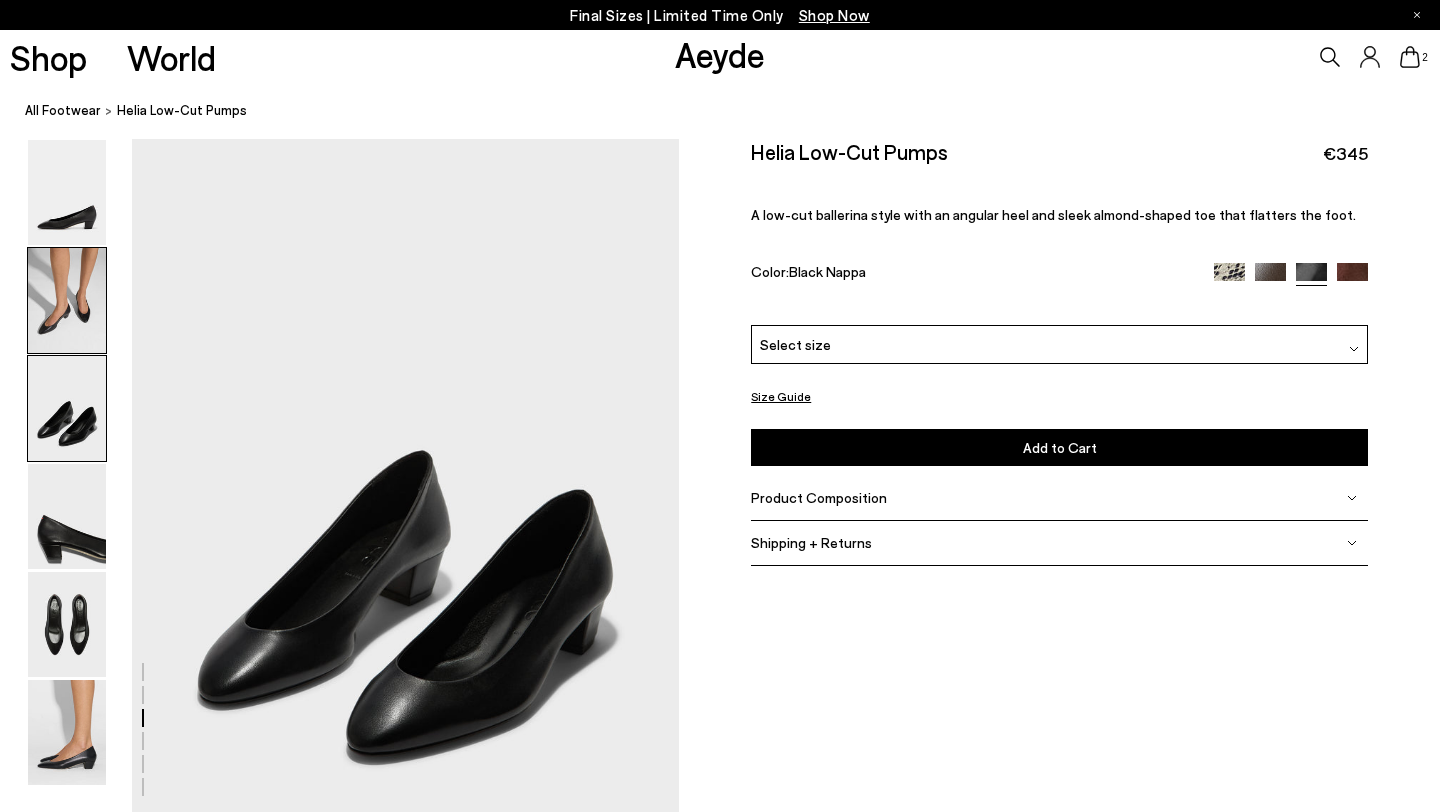 click at bounding box center (67, 300) 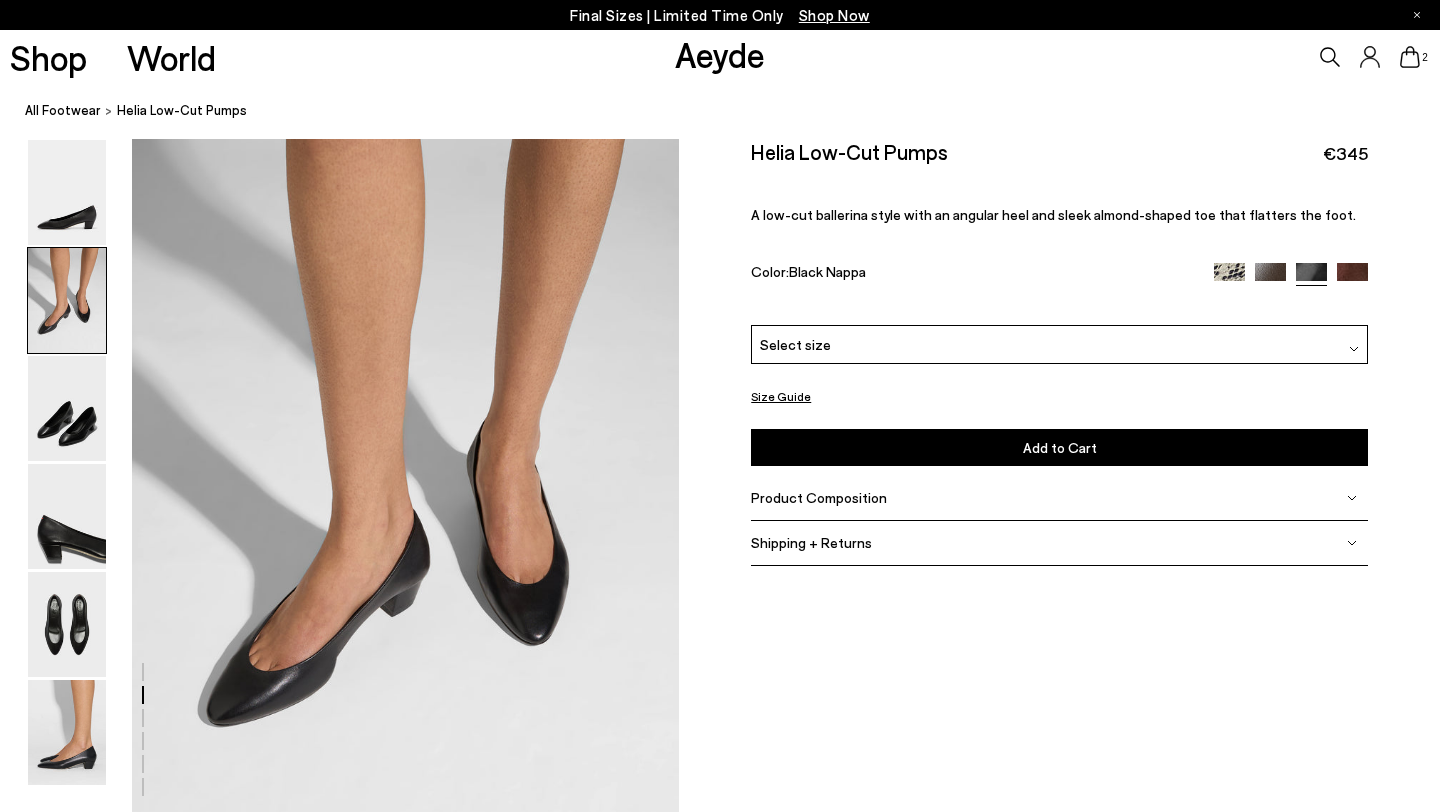 scroll, scrollTop: 678, scrollLeft: 0, axis: vertical 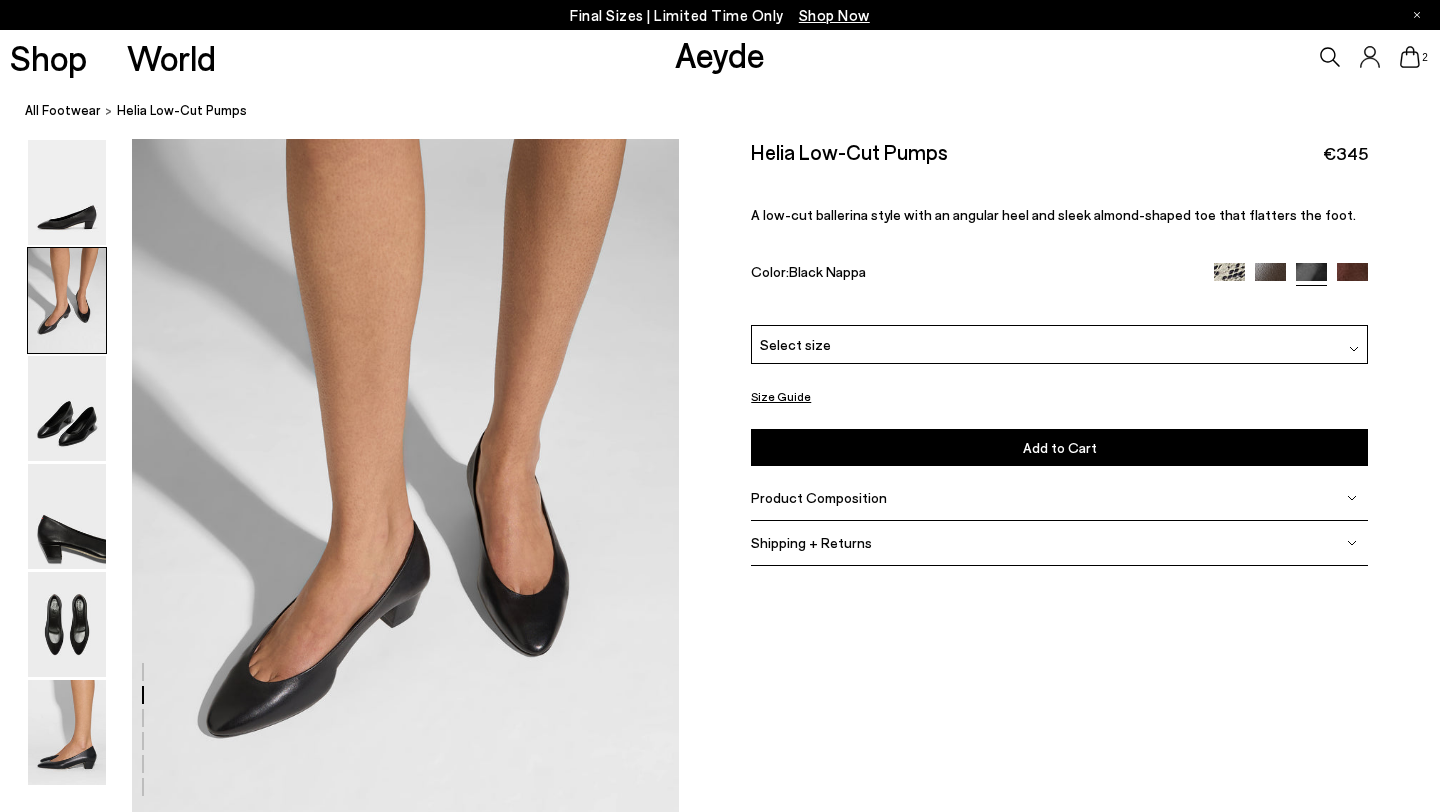click at bounding box center [1352, 277] 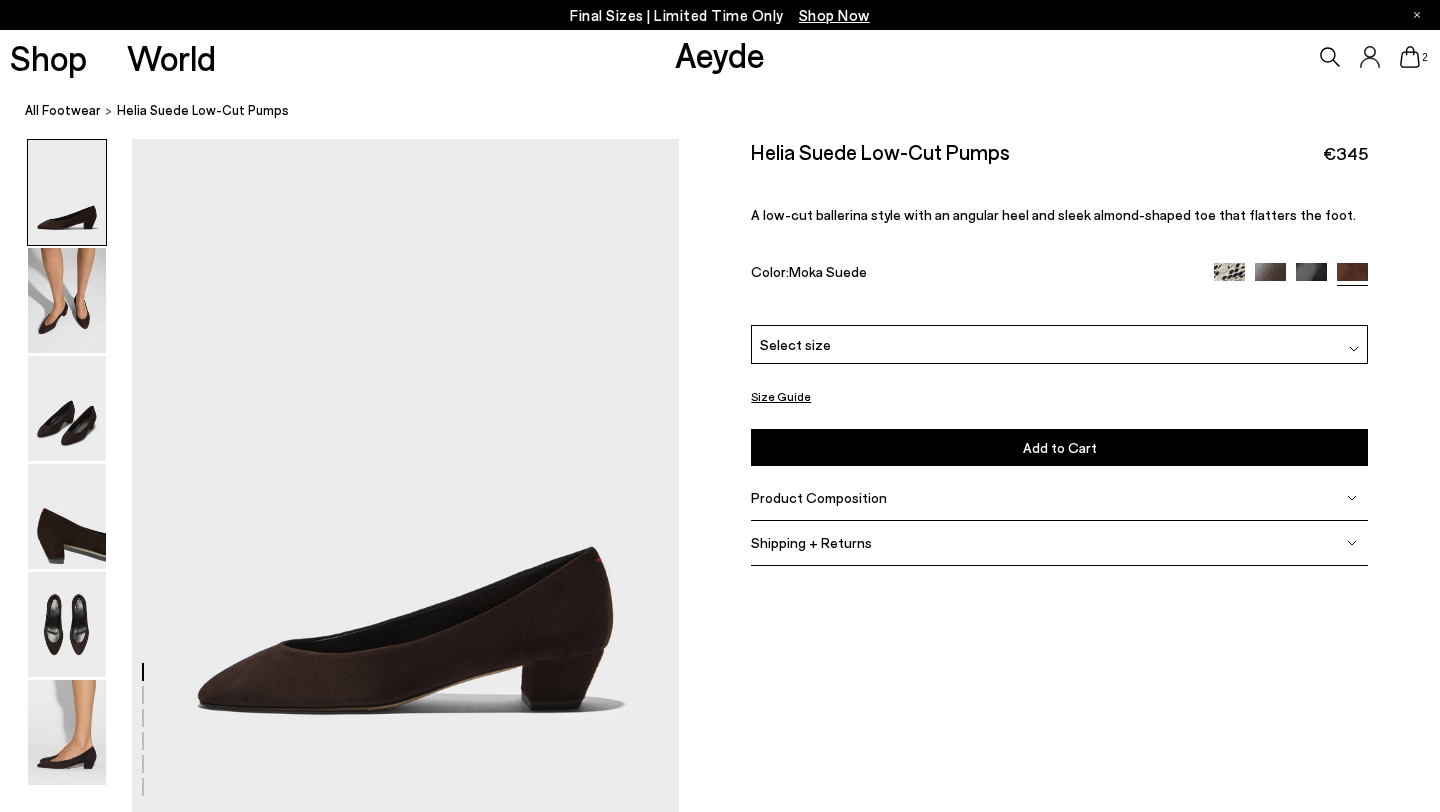scroll, scrollTop: 0, scrollLeft: 0, axis: both 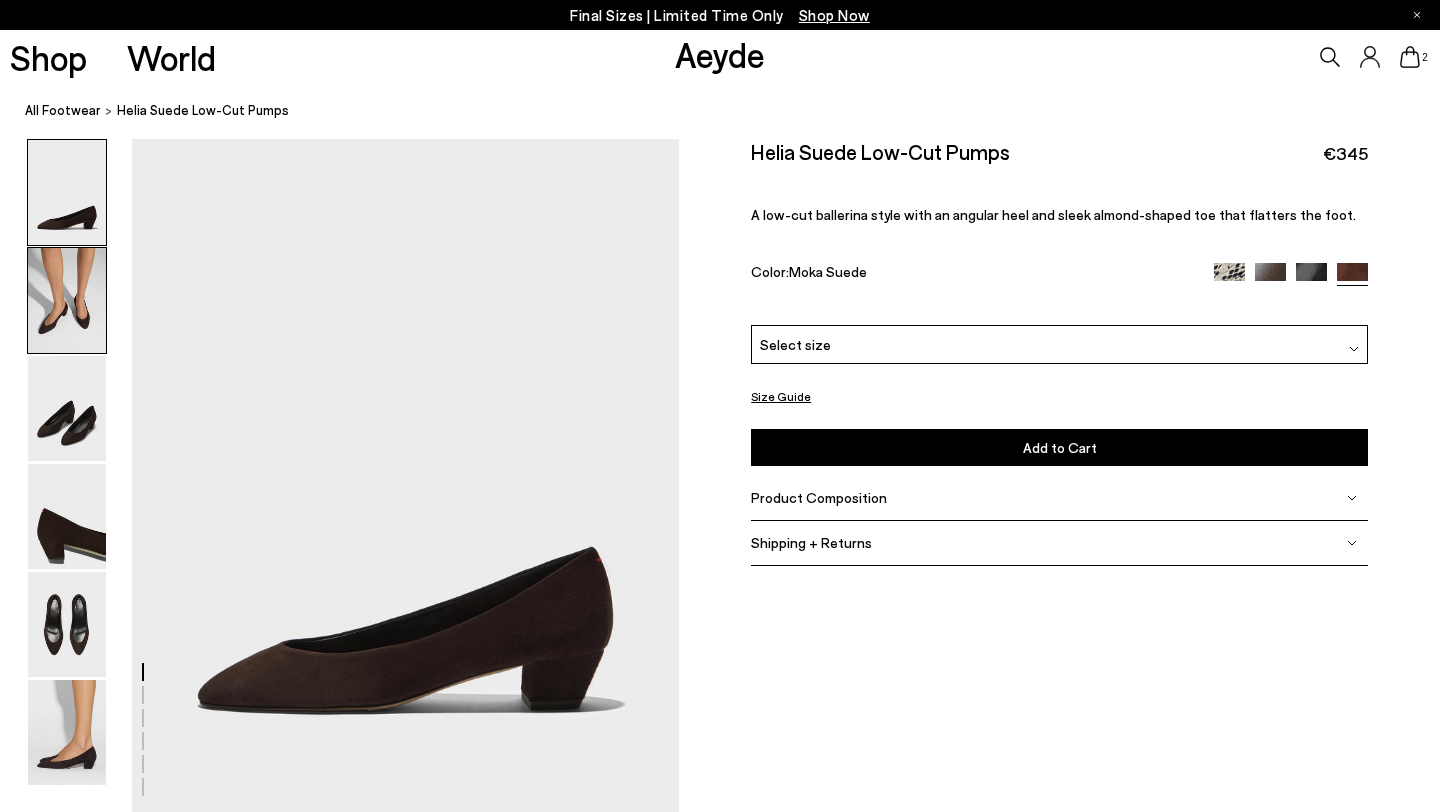 click at bounding box center [67, 300] 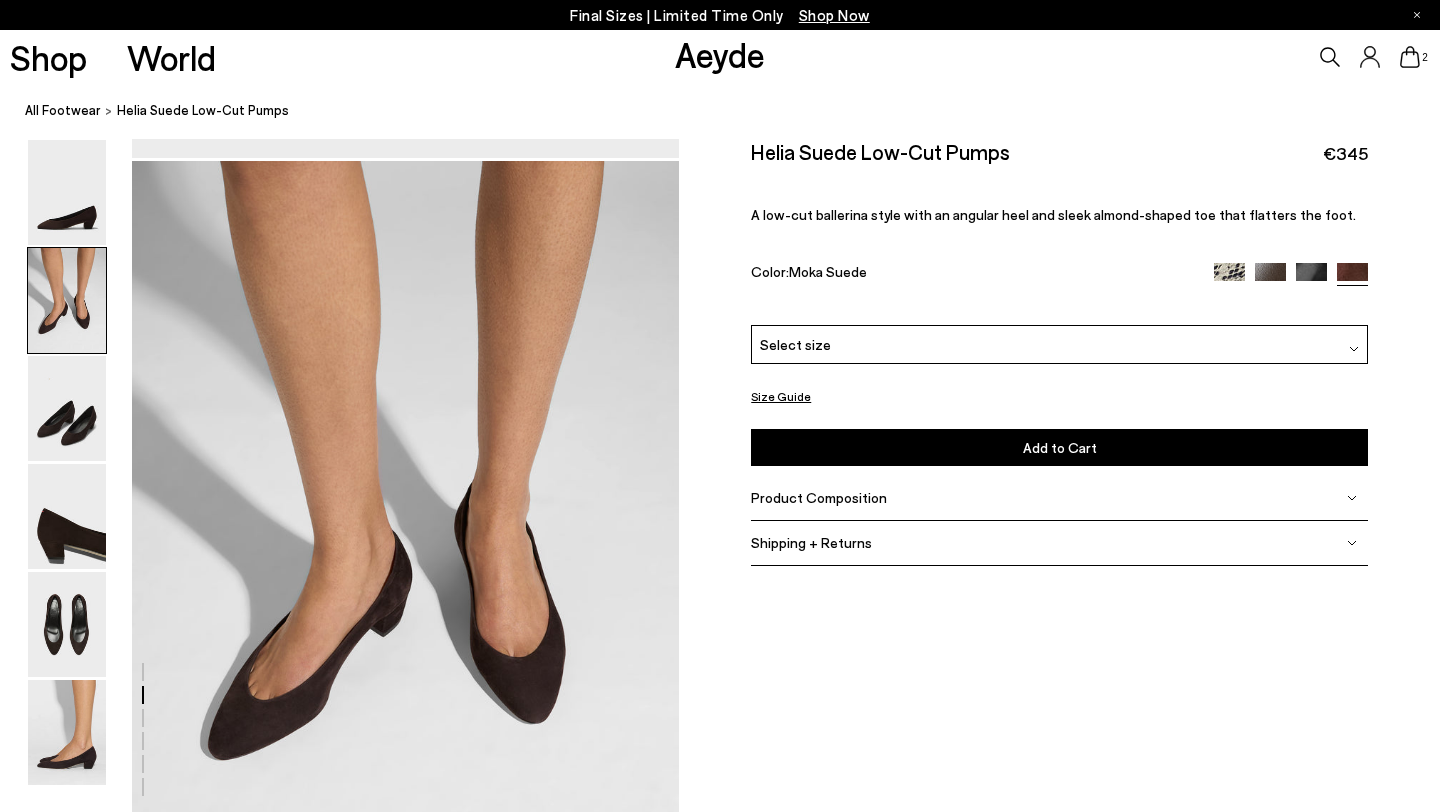 scroll, scrollTop: 678, scrollLeft: 0, axis: vertical 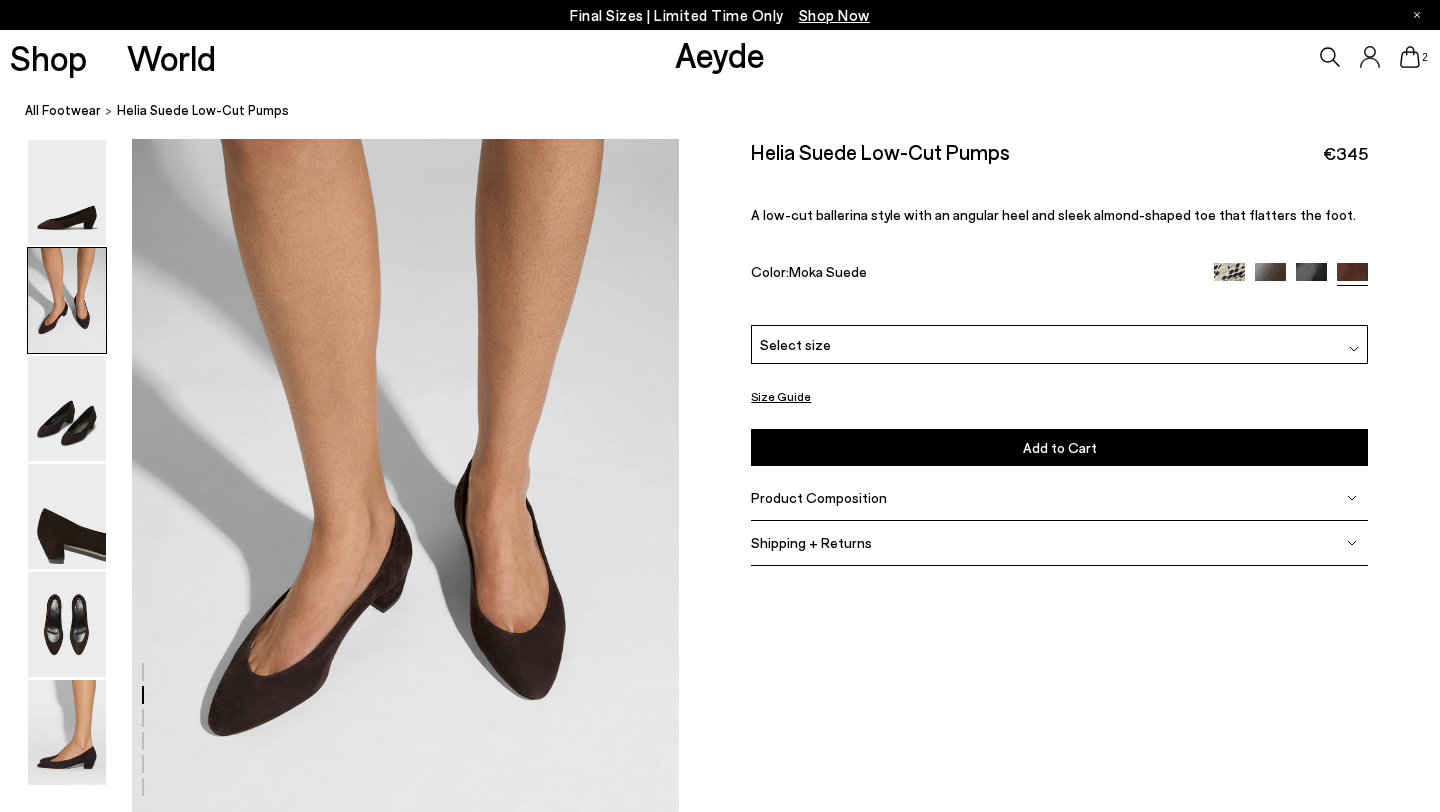 click at bounding box center [67, 300] 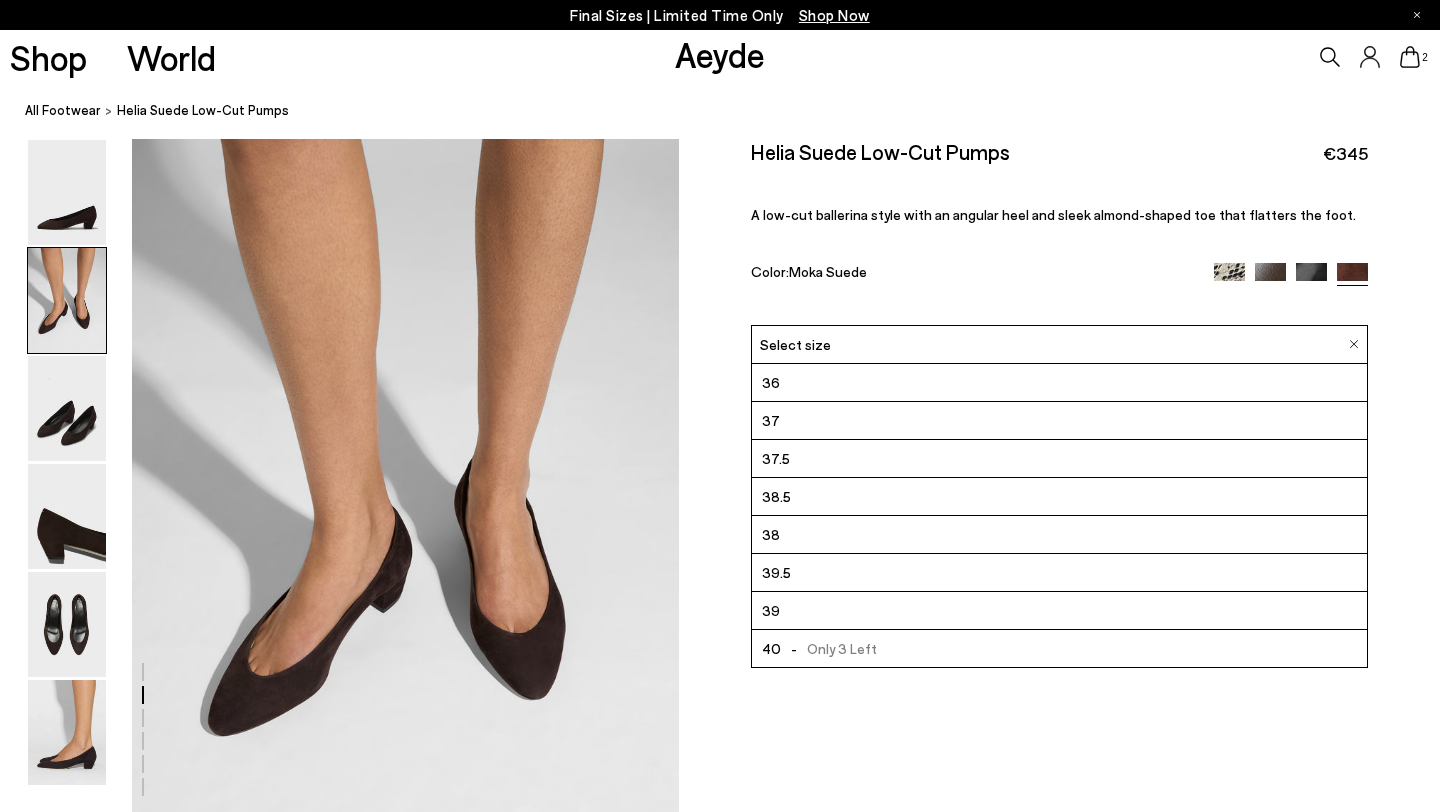 click on "Select size" at bounding box center (1059, 344) 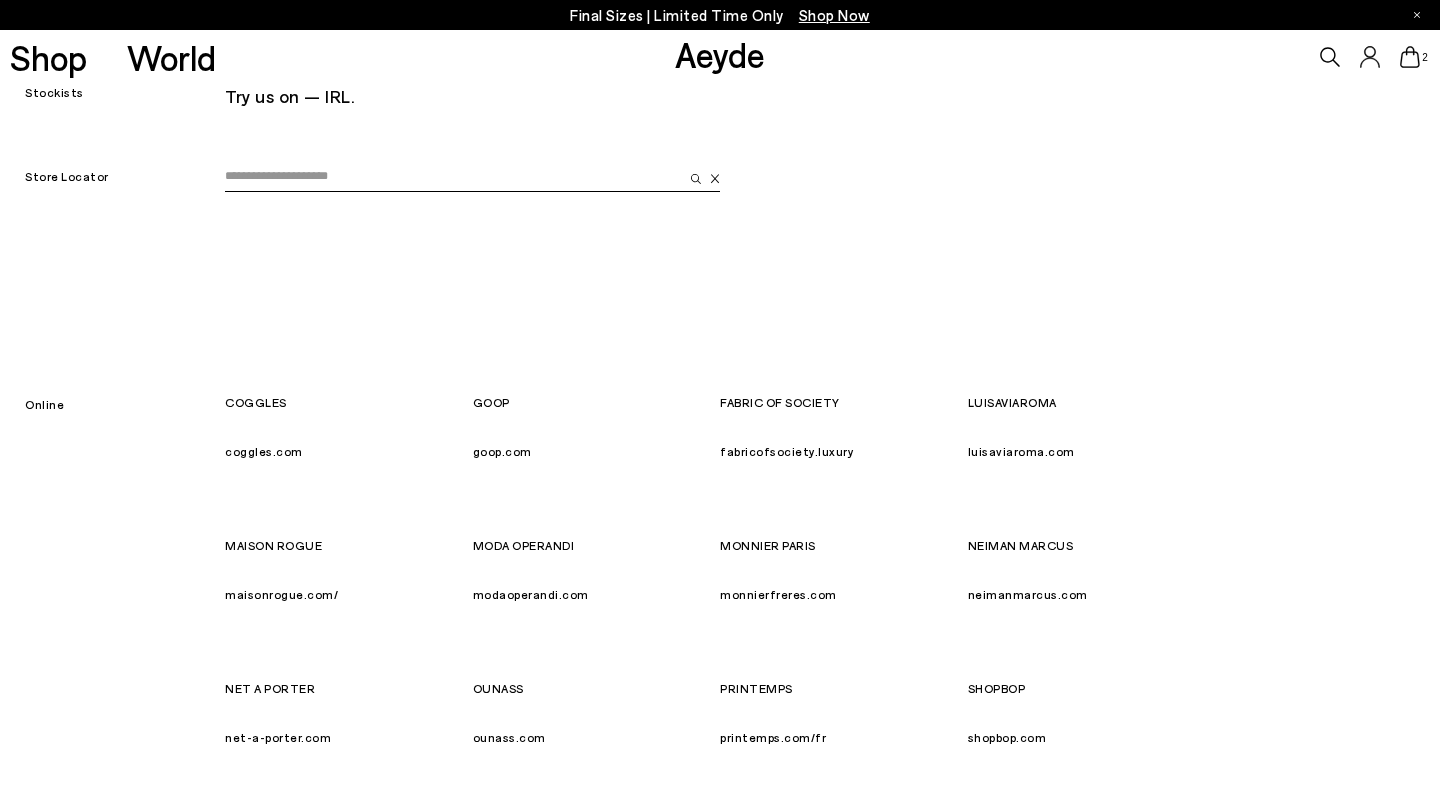 scroll, scrollTop: 0, scrollLeft: 0, axis: both 